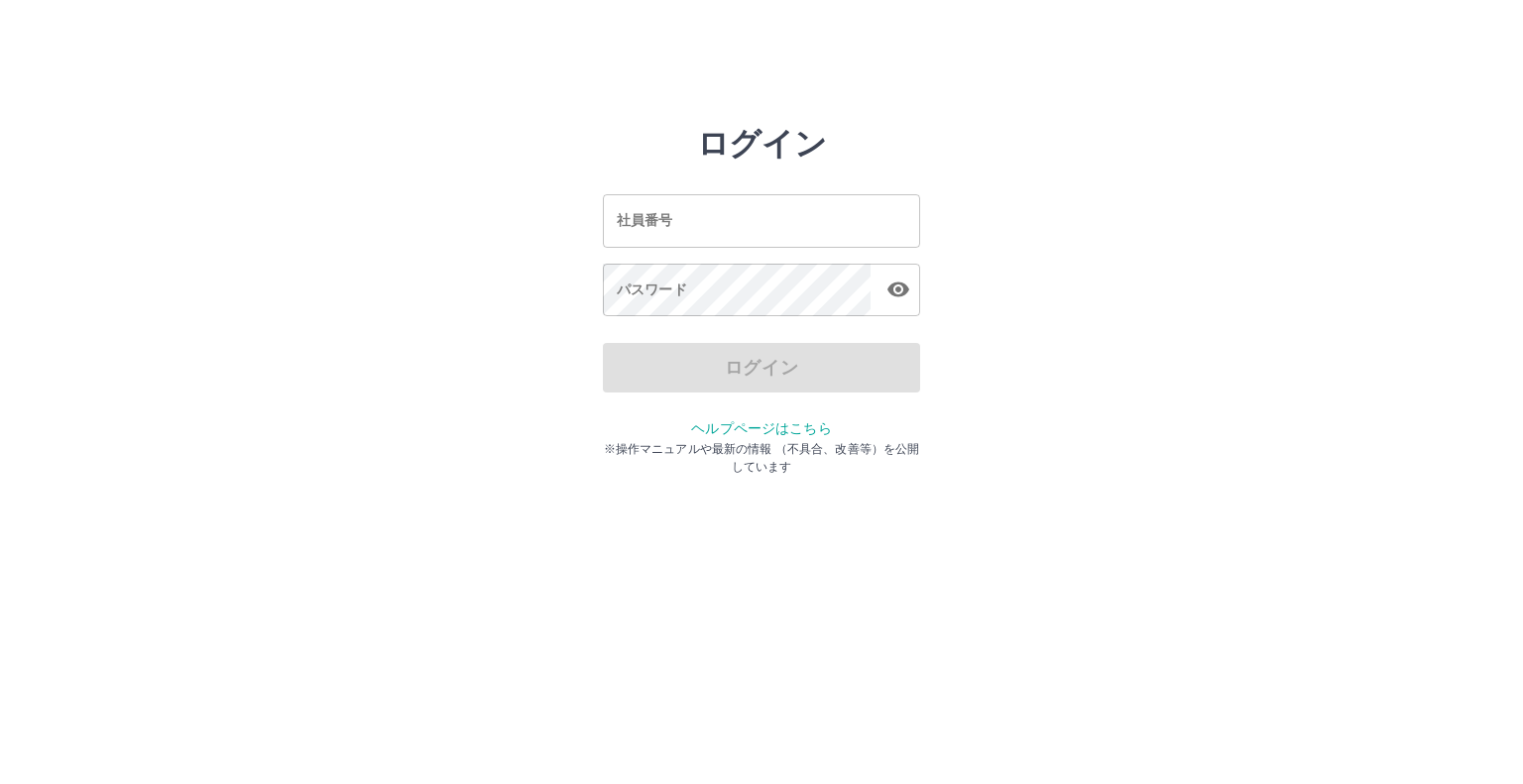 scroll, scrollTop: 0, scrollLeft: 0, axis: both 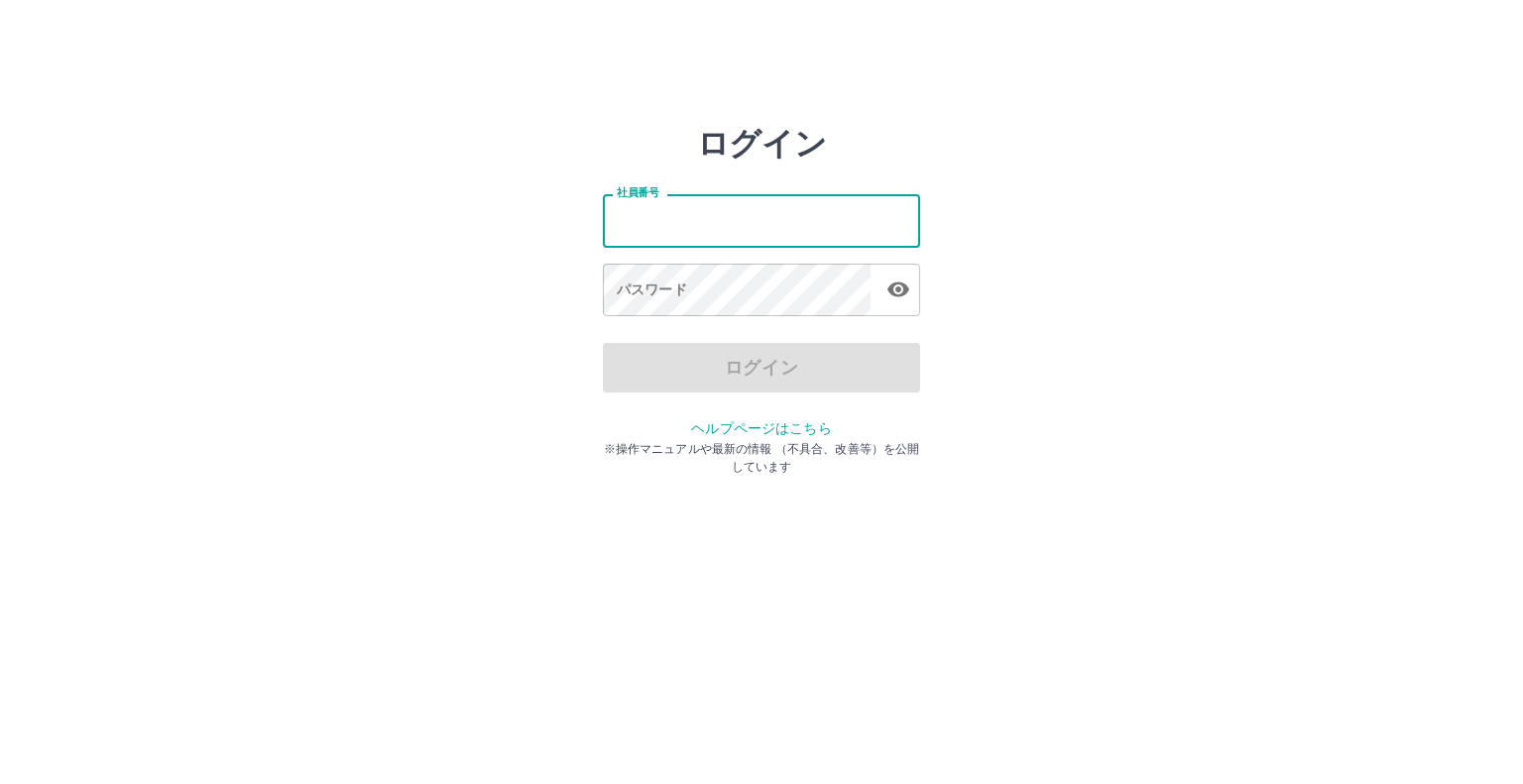 type on "*******" 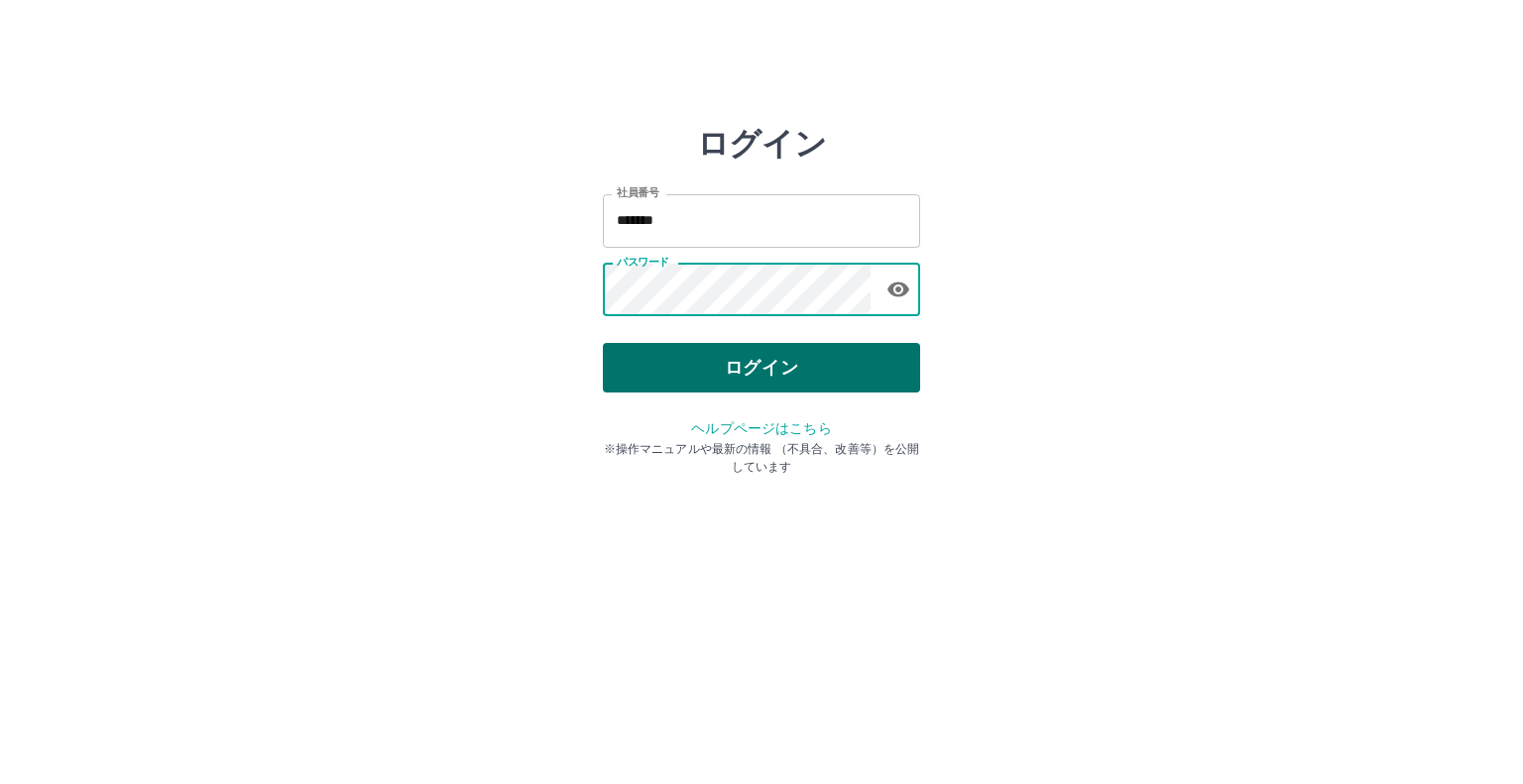 click on "ログイン" at bounding box center (762, 368) 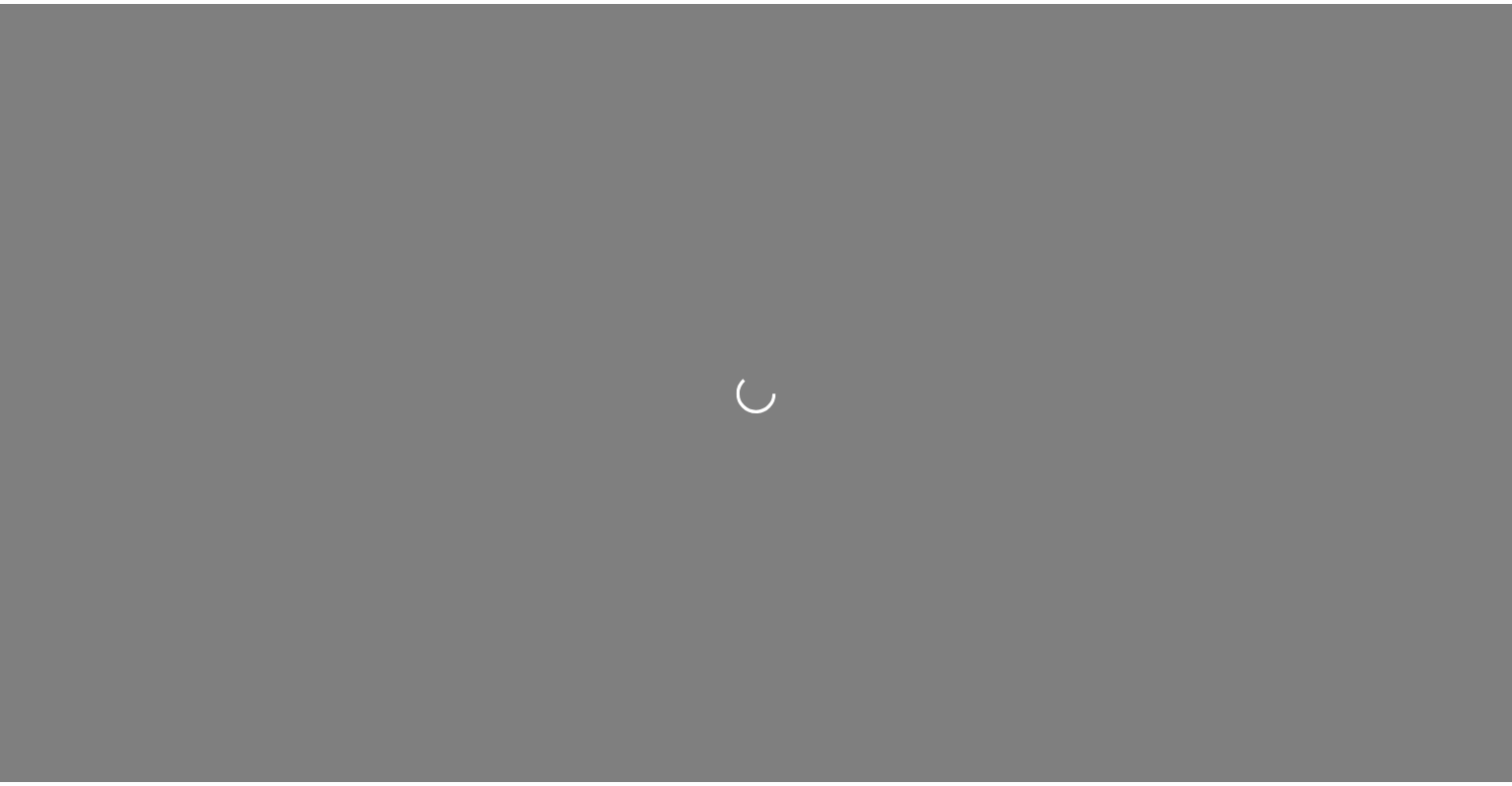 scroll, scrollTop: 0, scrollLeft: 0, axis: both 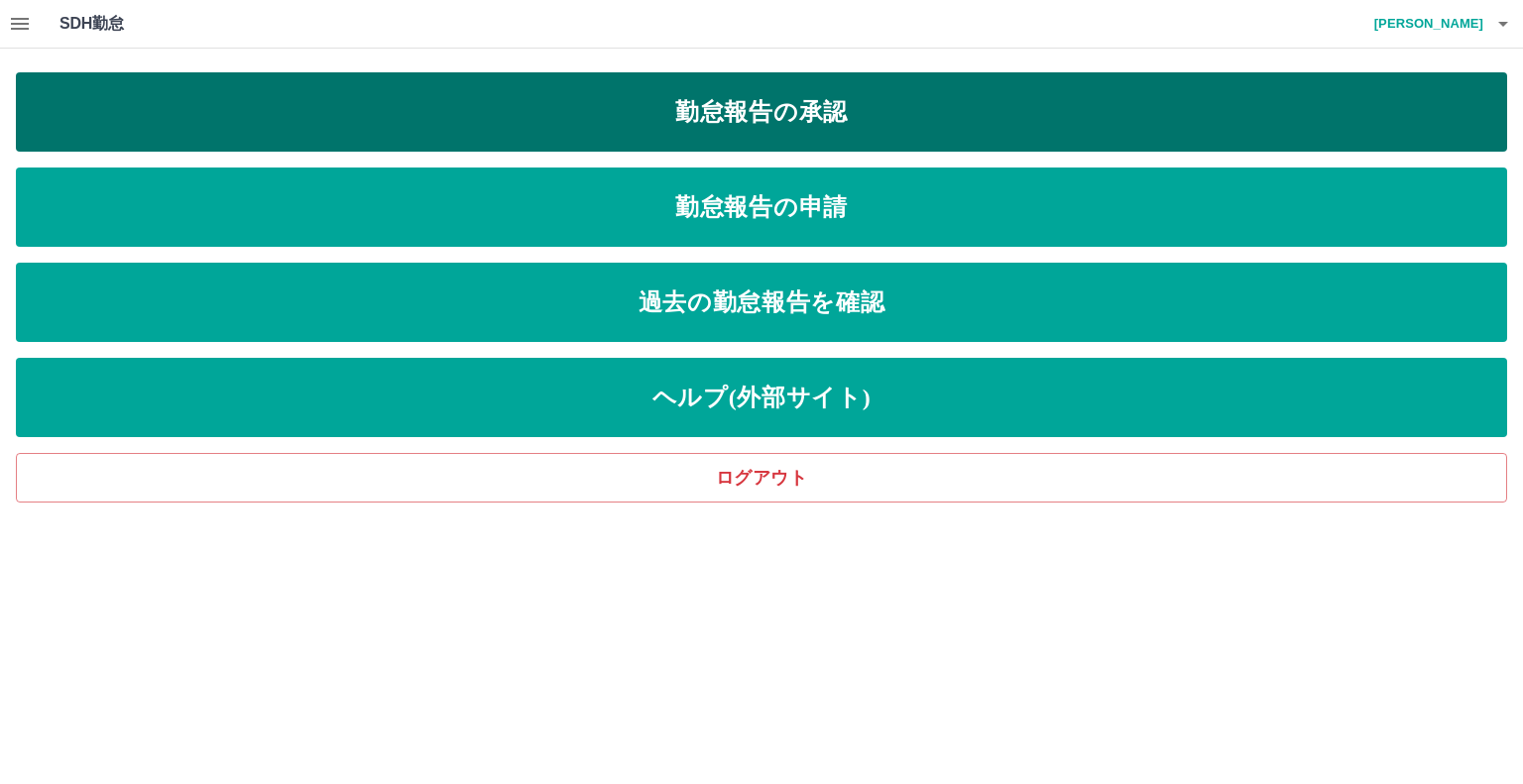 click on "勤怠報告の承認" at bounding box center (762, 112) 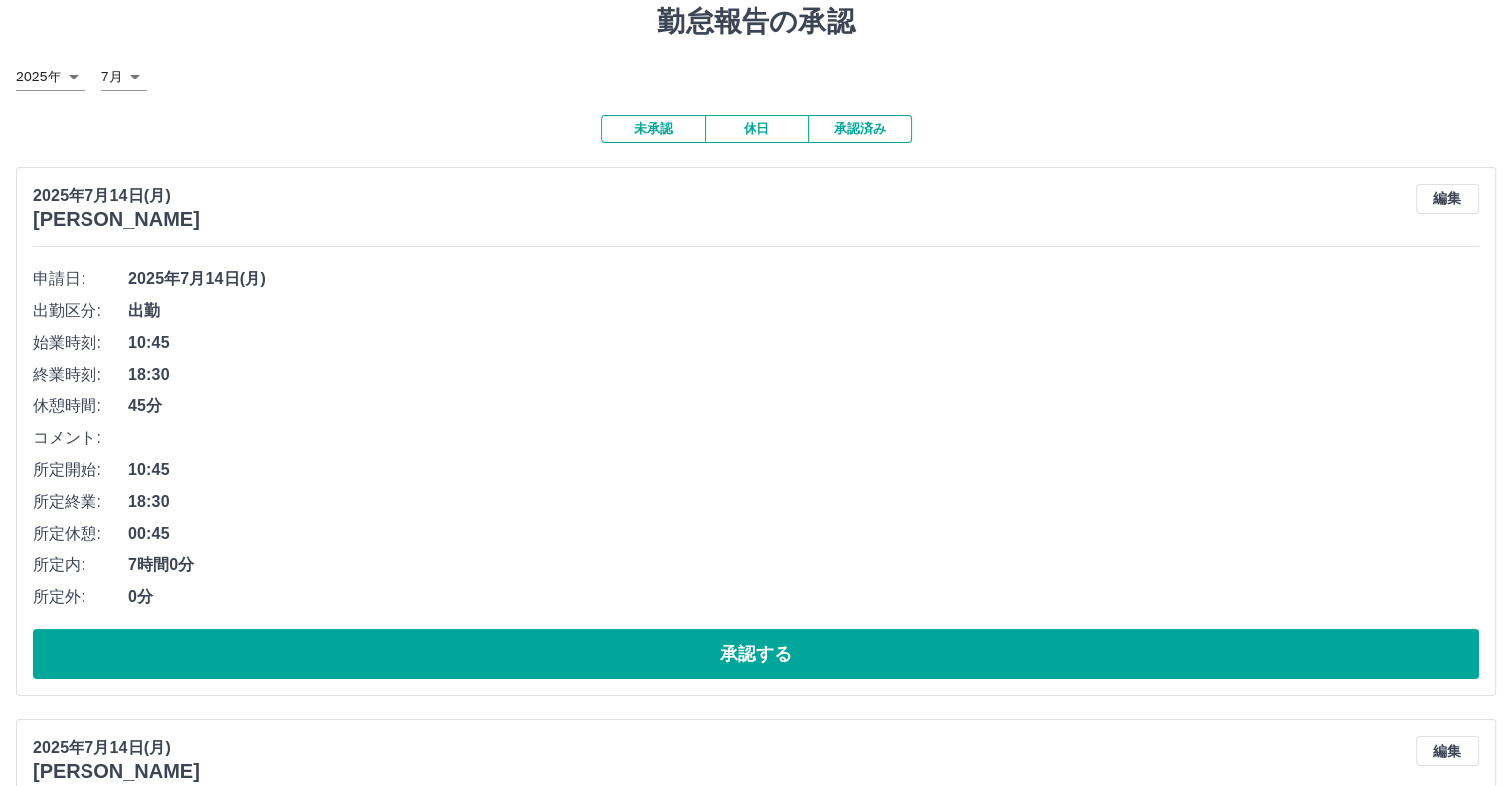scroll, scrollTop: 99, scrollLeft: 0, axis: vertical 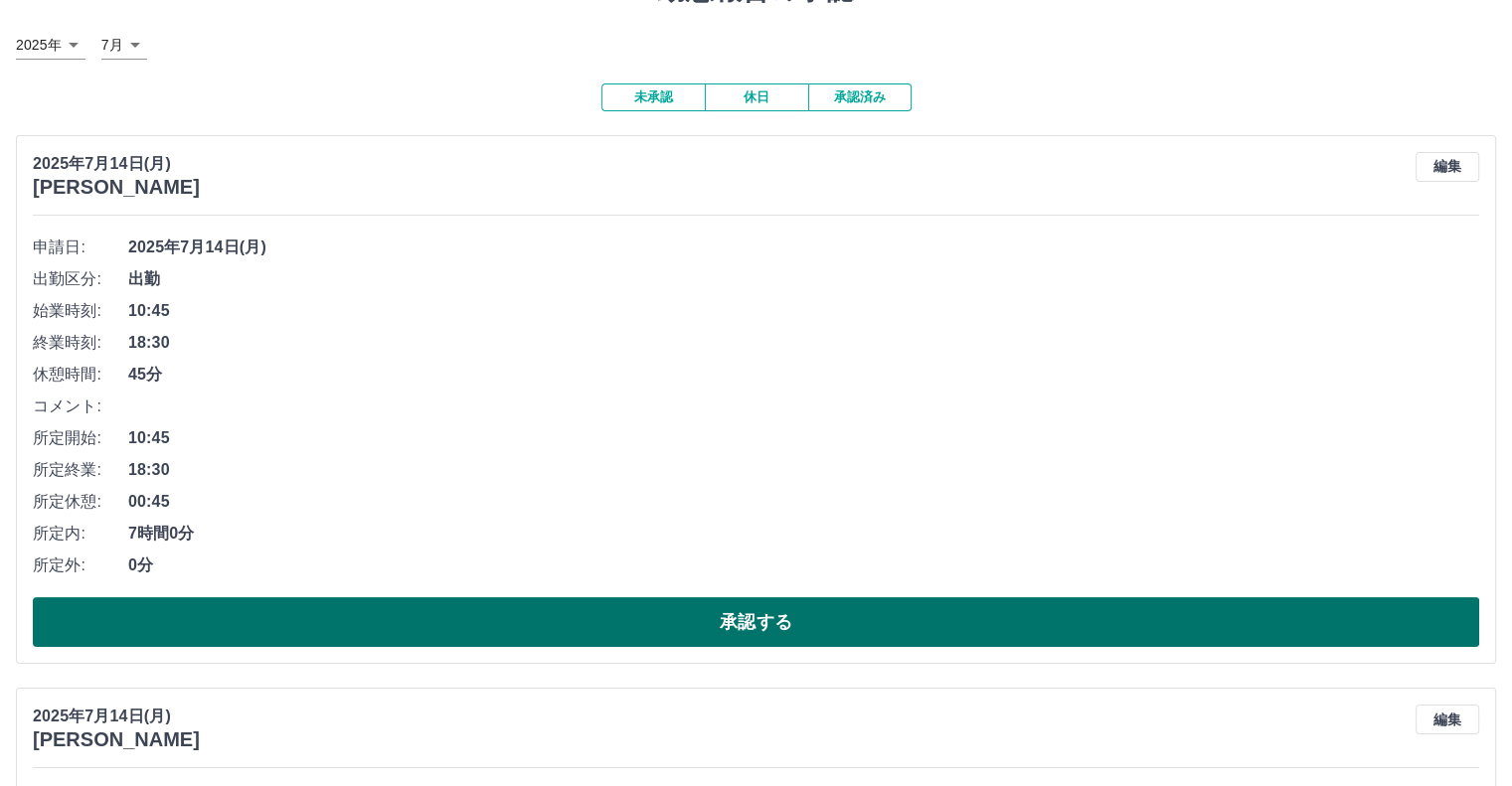 click on "承認する" at bounding box center [756, 622] 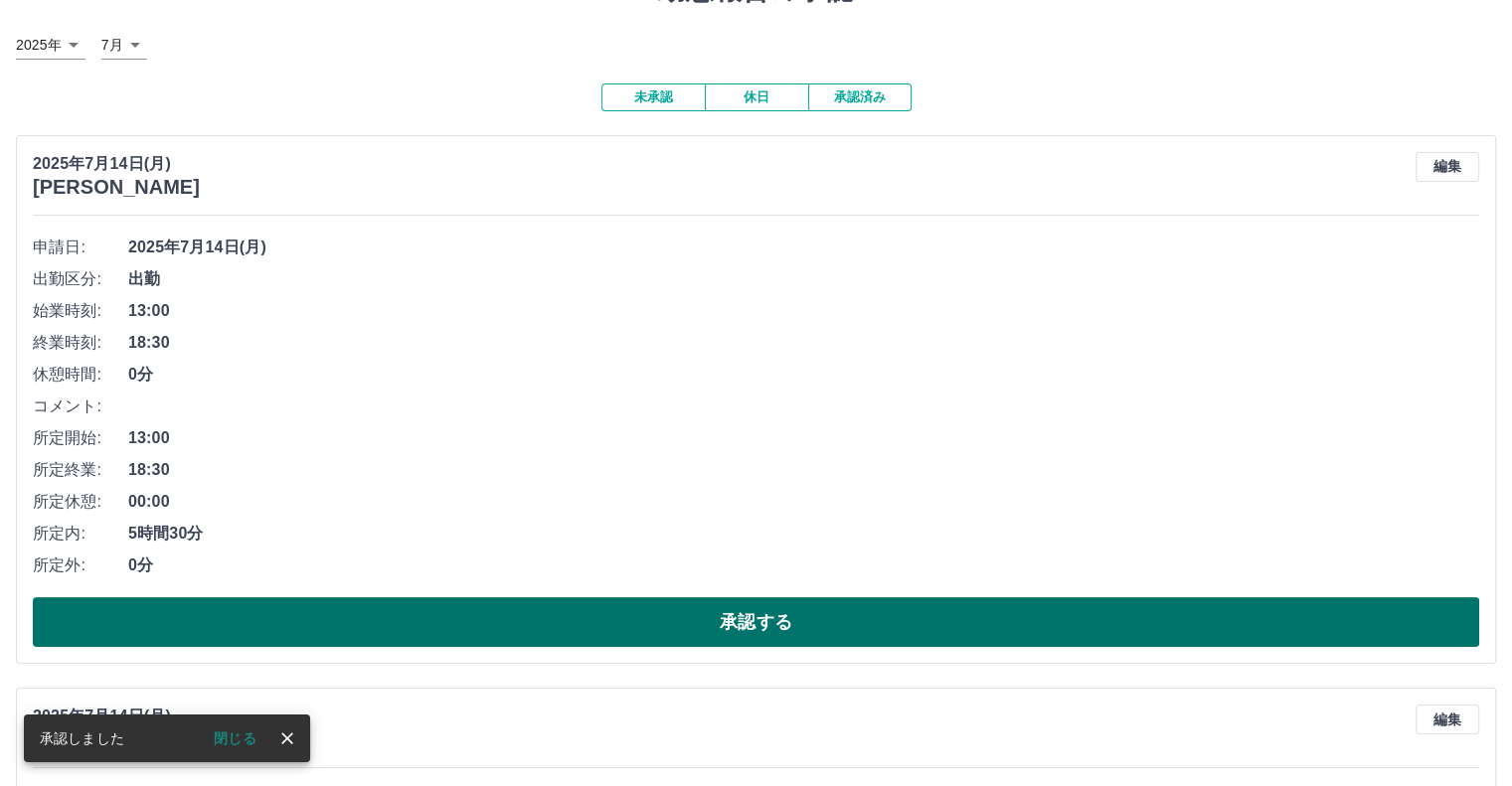 click on "承認する" at bounding box center (756, 622) 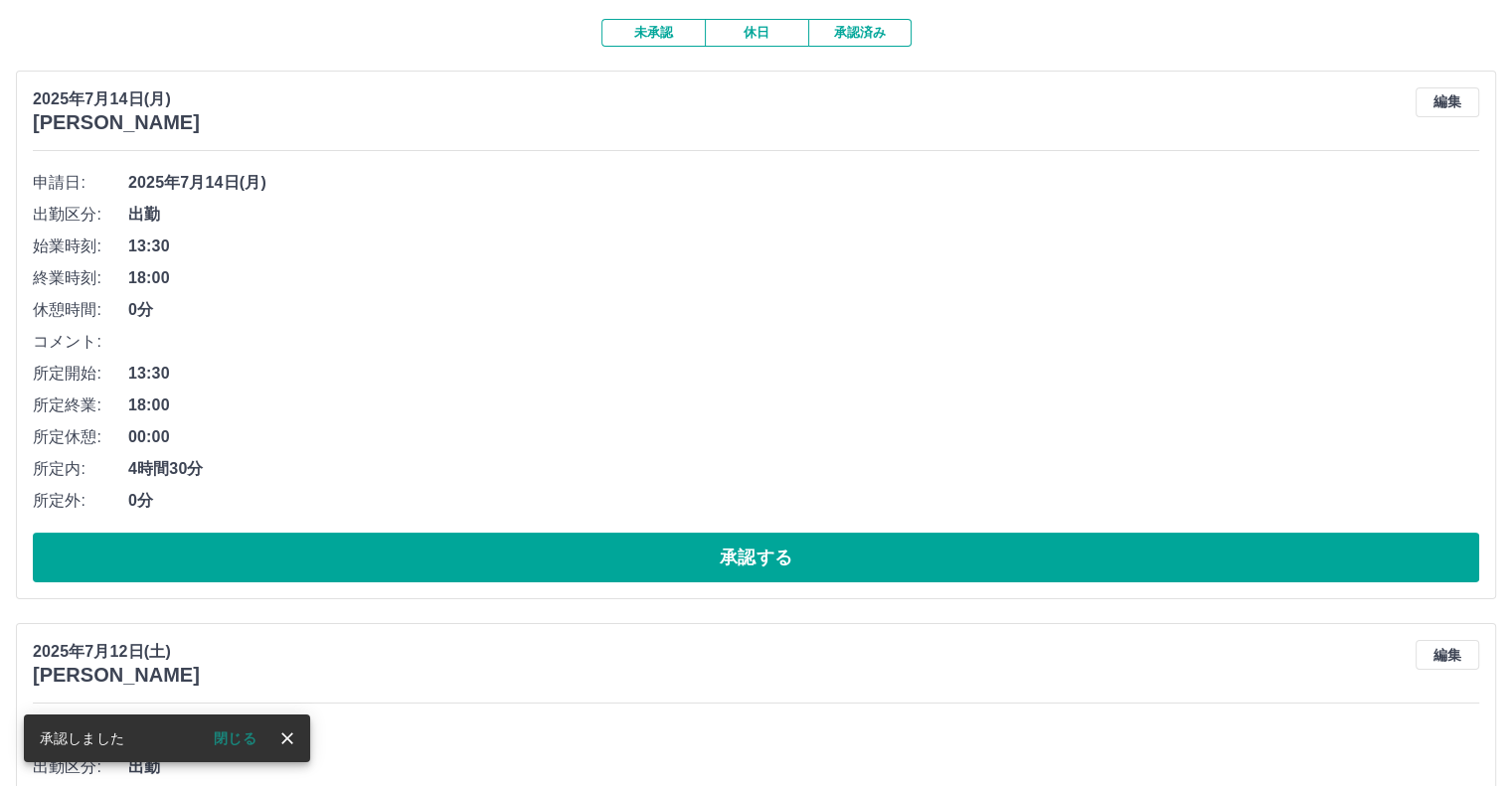 scroll, scrollTop: 199, scrollLeft: 0, axis: vertical 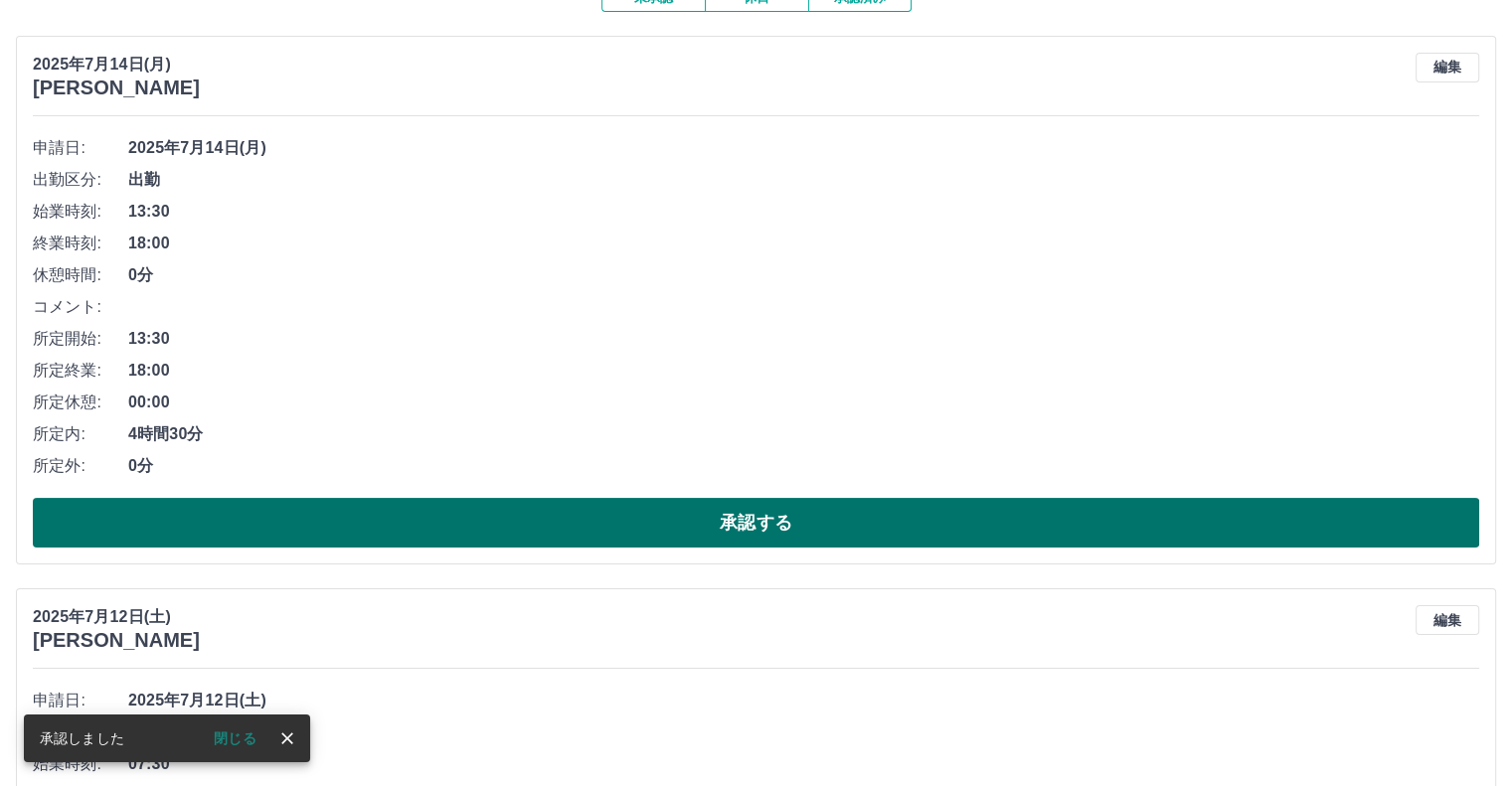 click on "承認する" at bounding box center (756, 523) 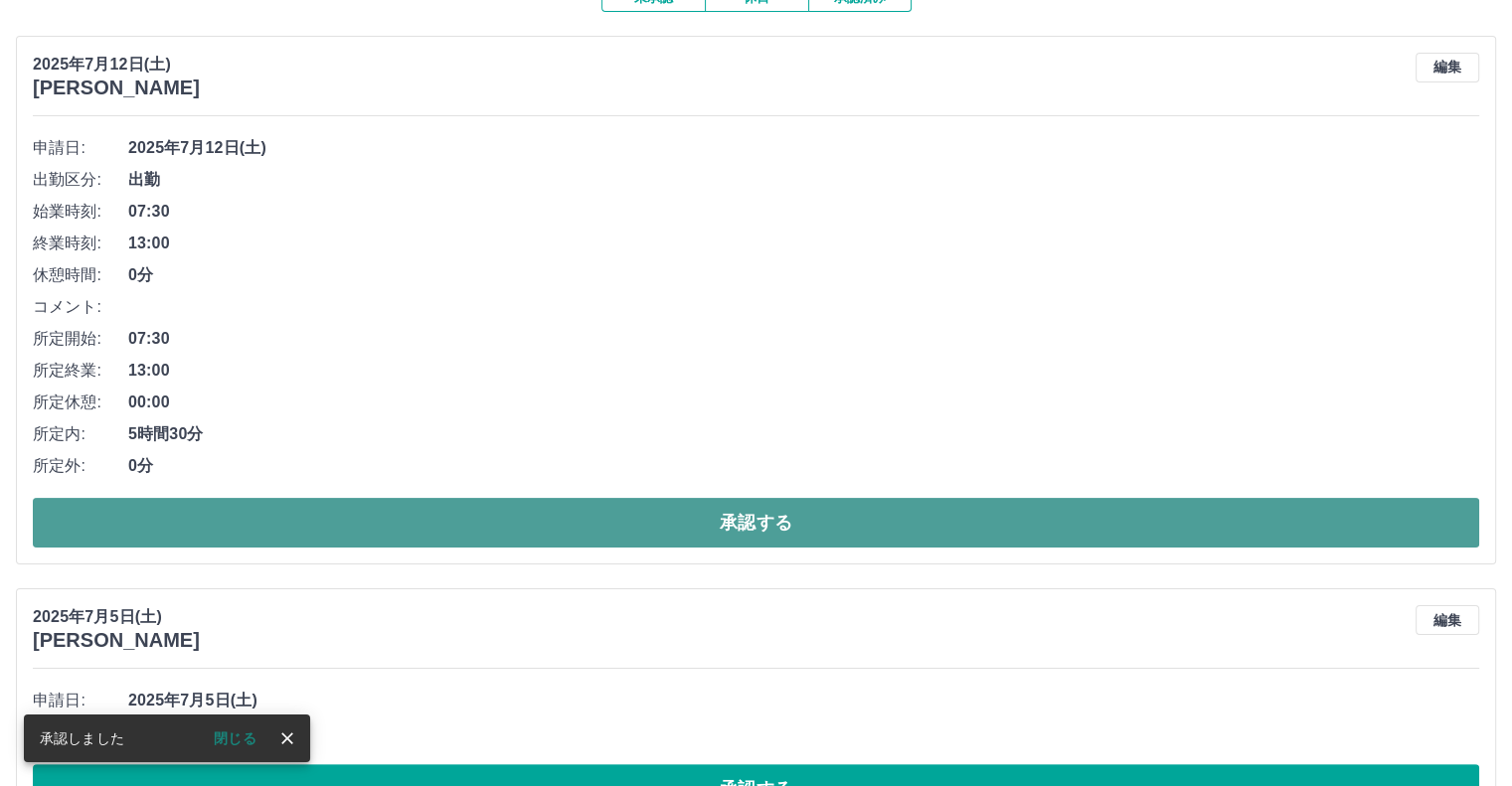 click on "承認する" at bounding box center (756, 523) 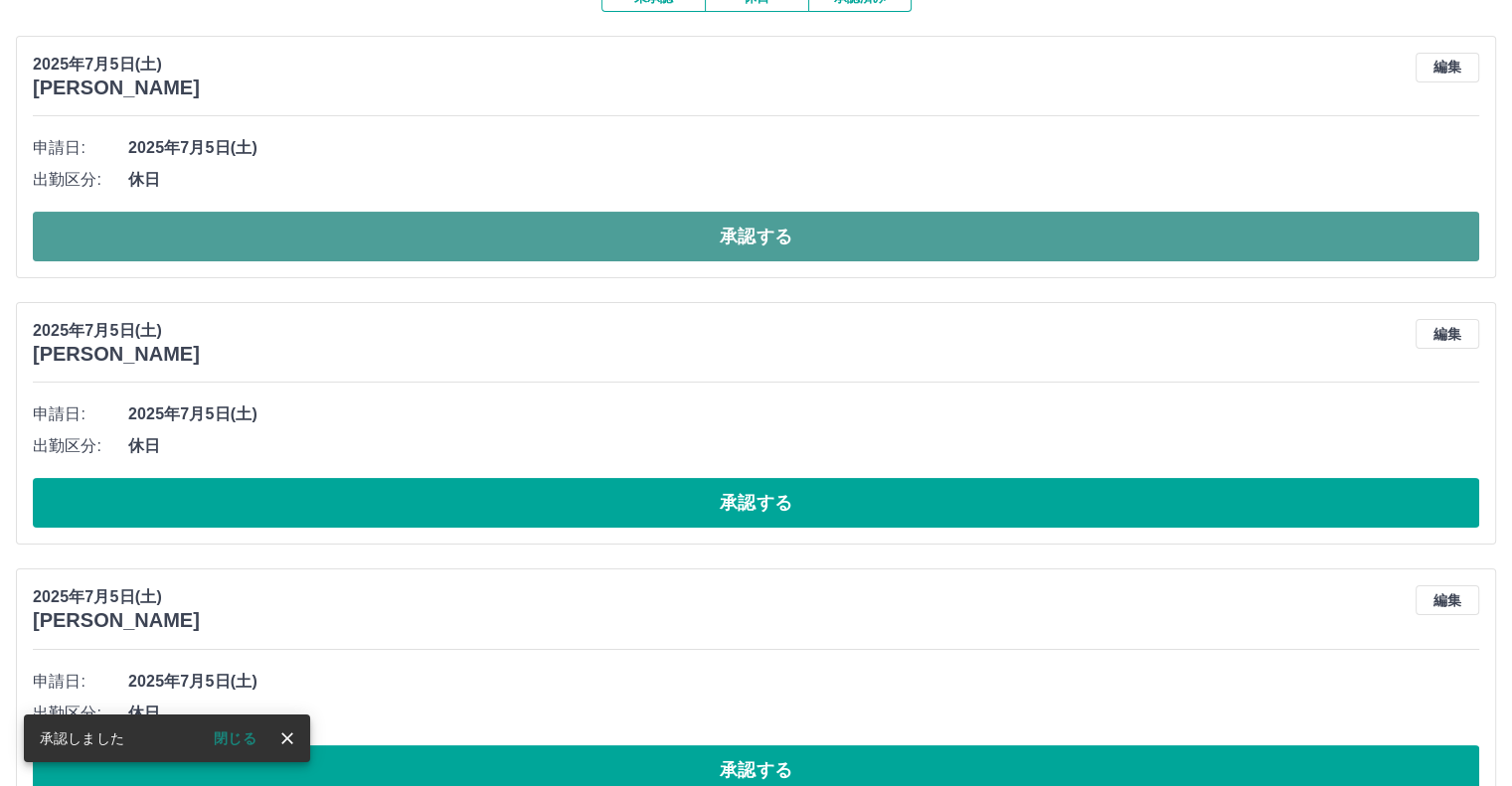 click on "承認する" at bounding box center [756, 236] 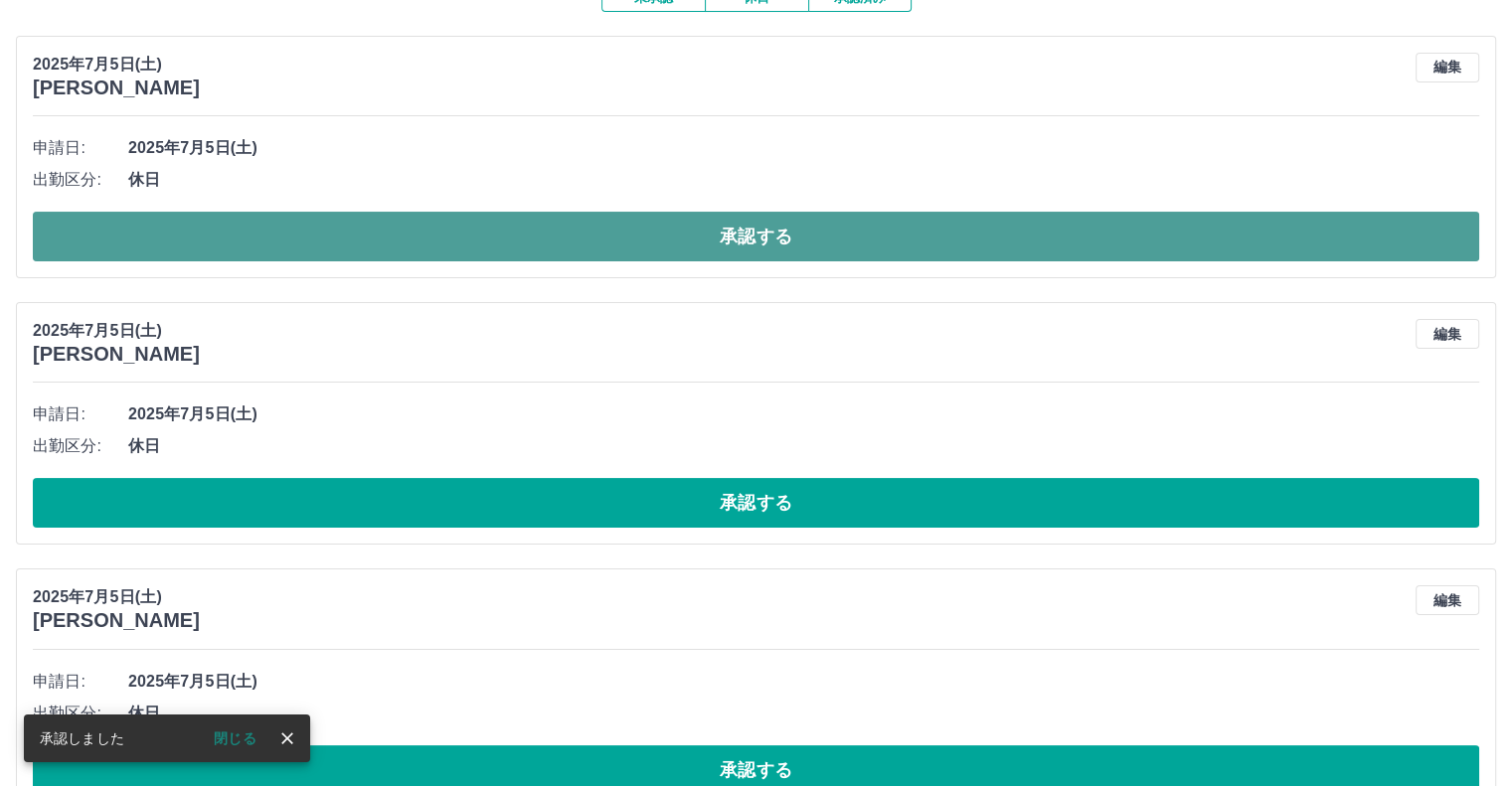 click on "承認する" at bounding box center [756, 236] 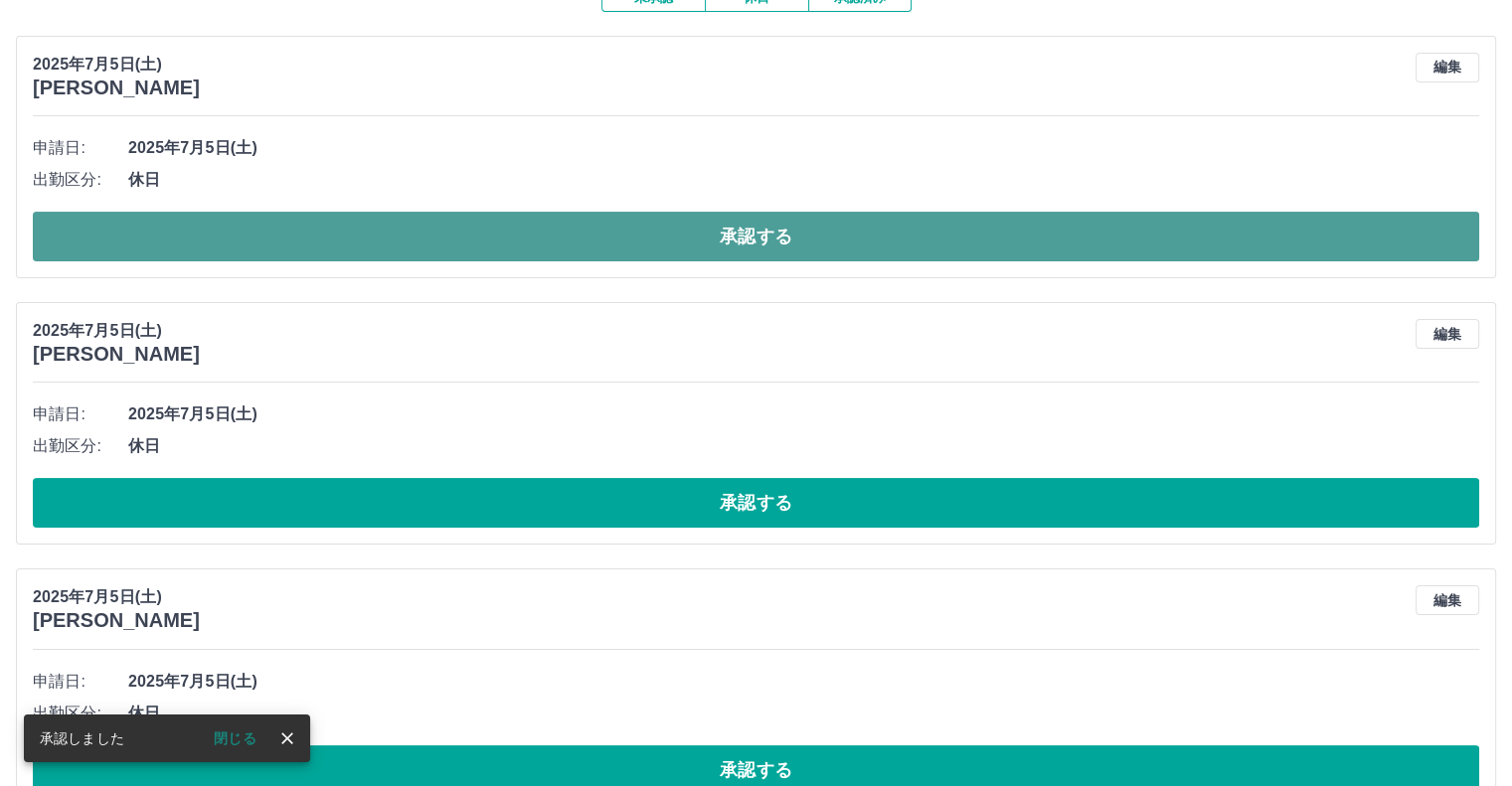 click on "承認する" at bounding box center (756, 236) 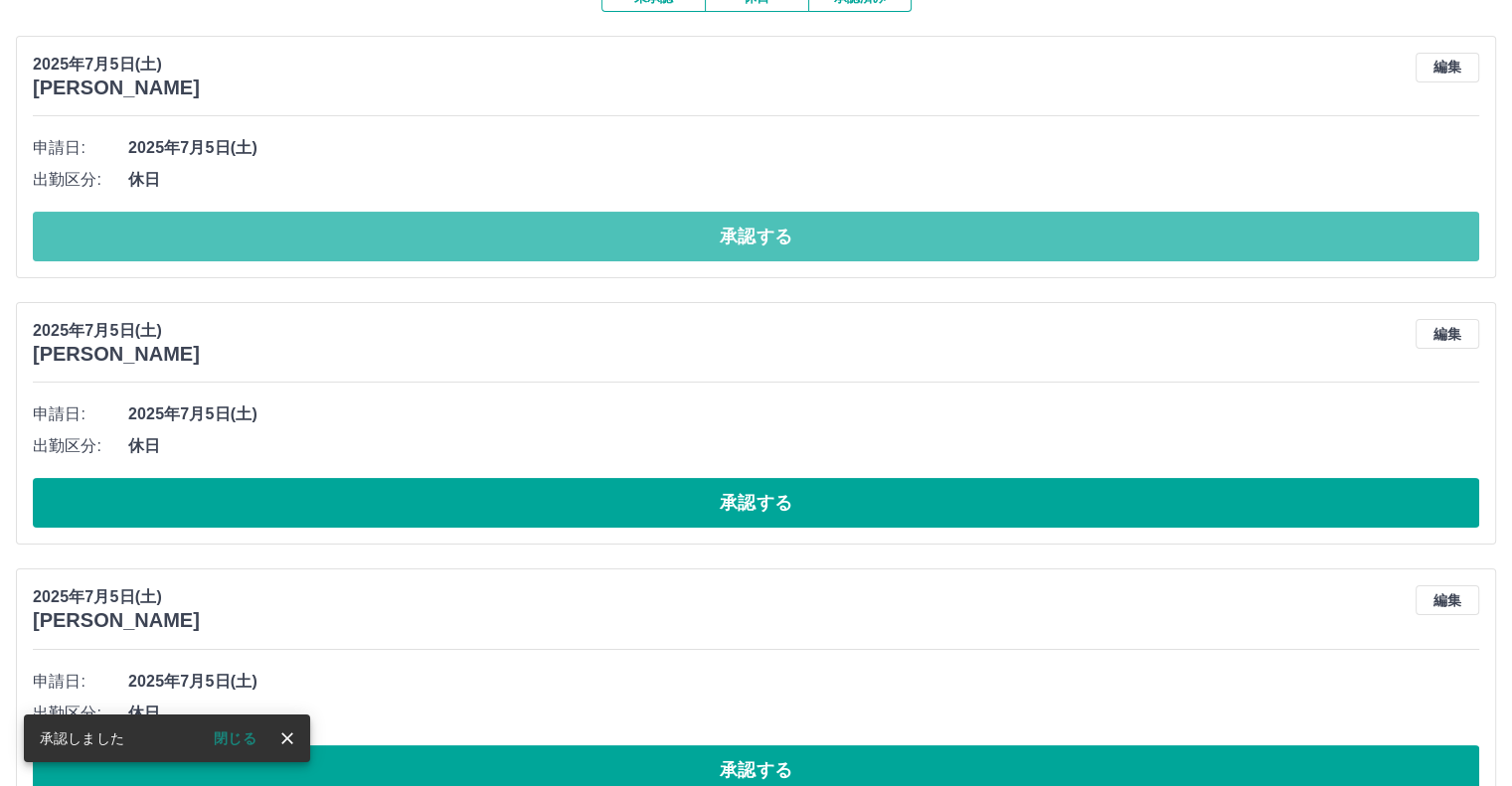 click on "承認する" at bounding box center (756, 236) 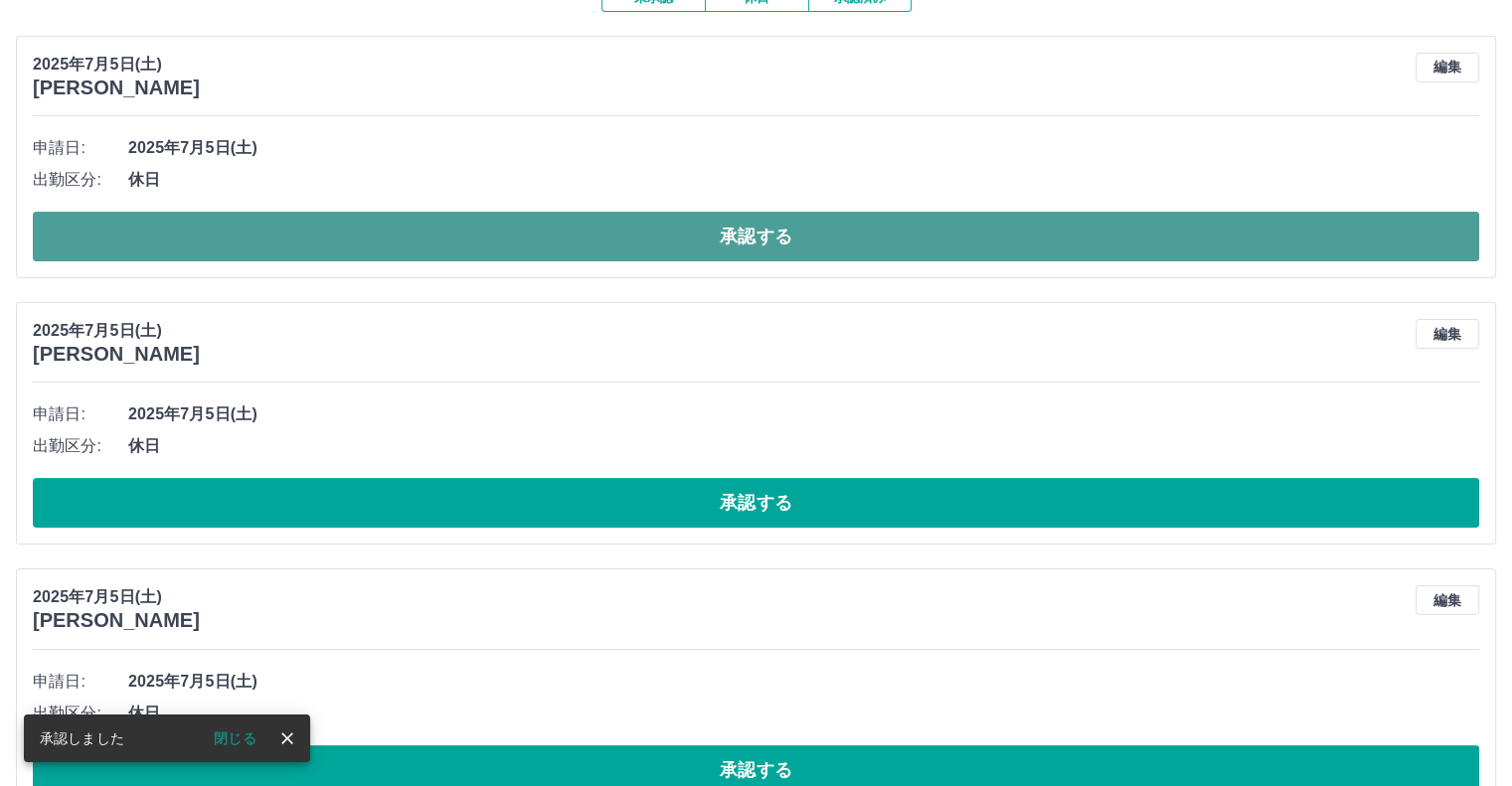 click on "承認する" at bounding box center [756, 236] 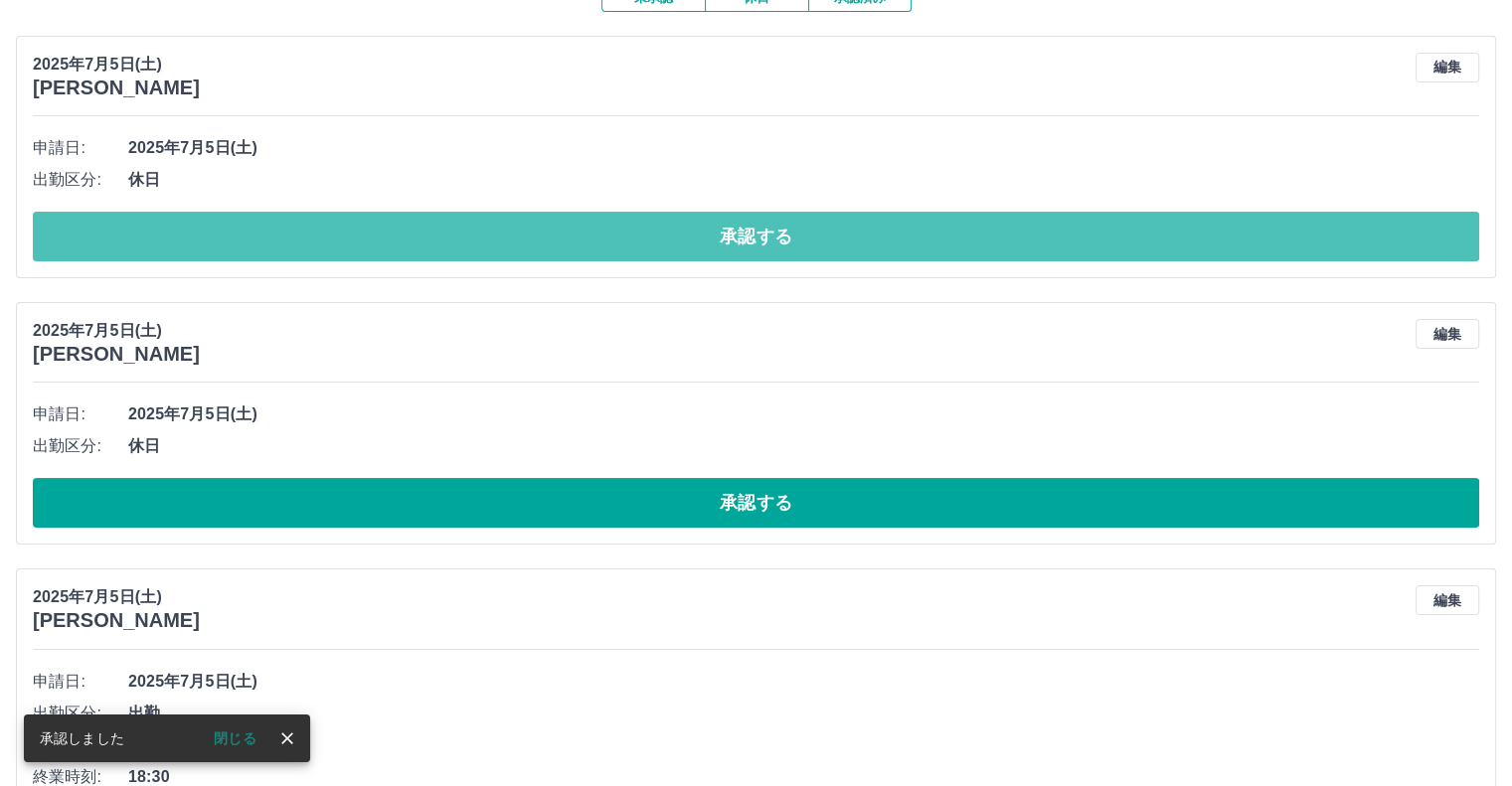 click on "承認する" at bounding box center [756, 236] 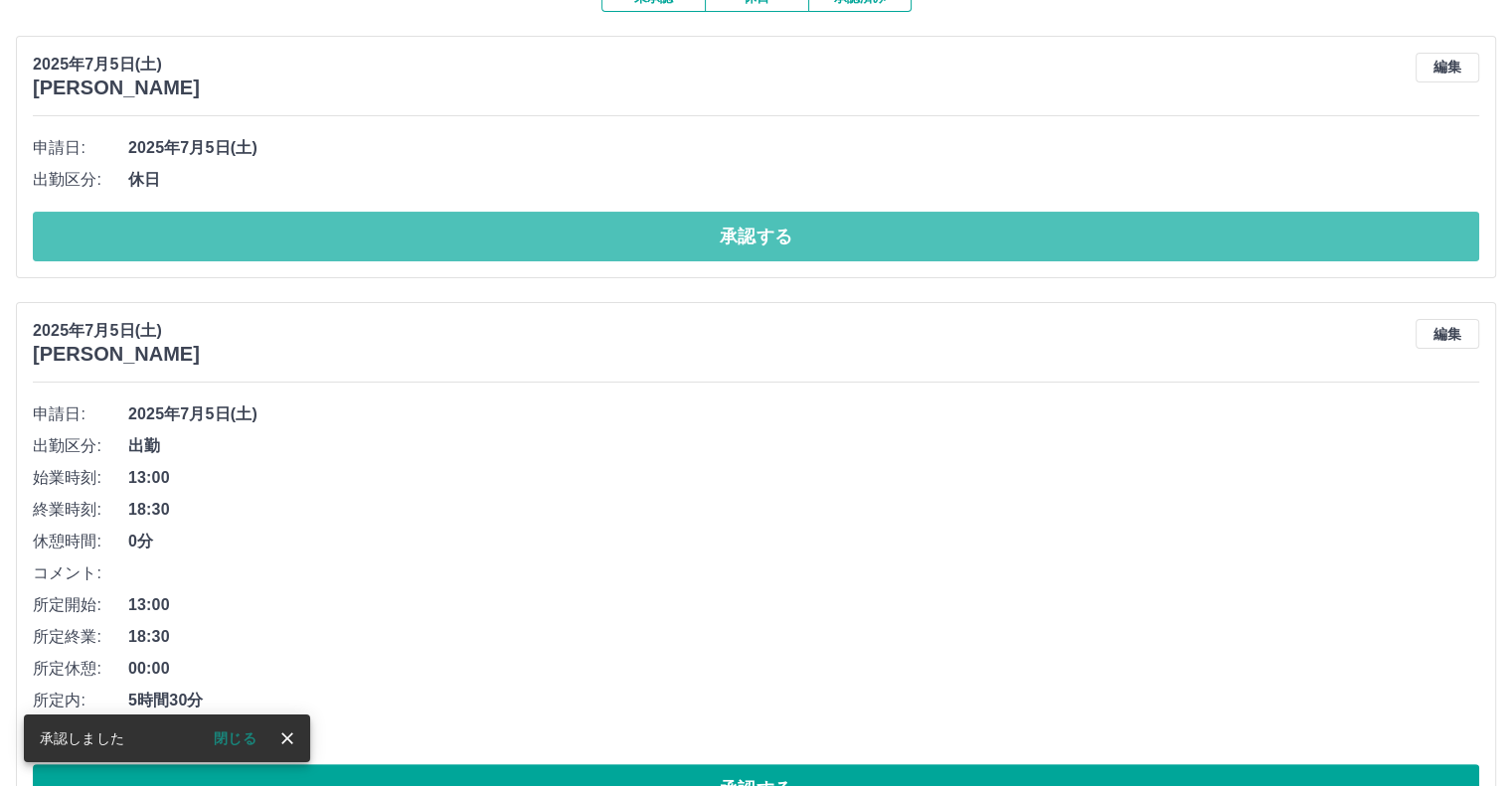click on "承認する" at bounding box center [756, 236] 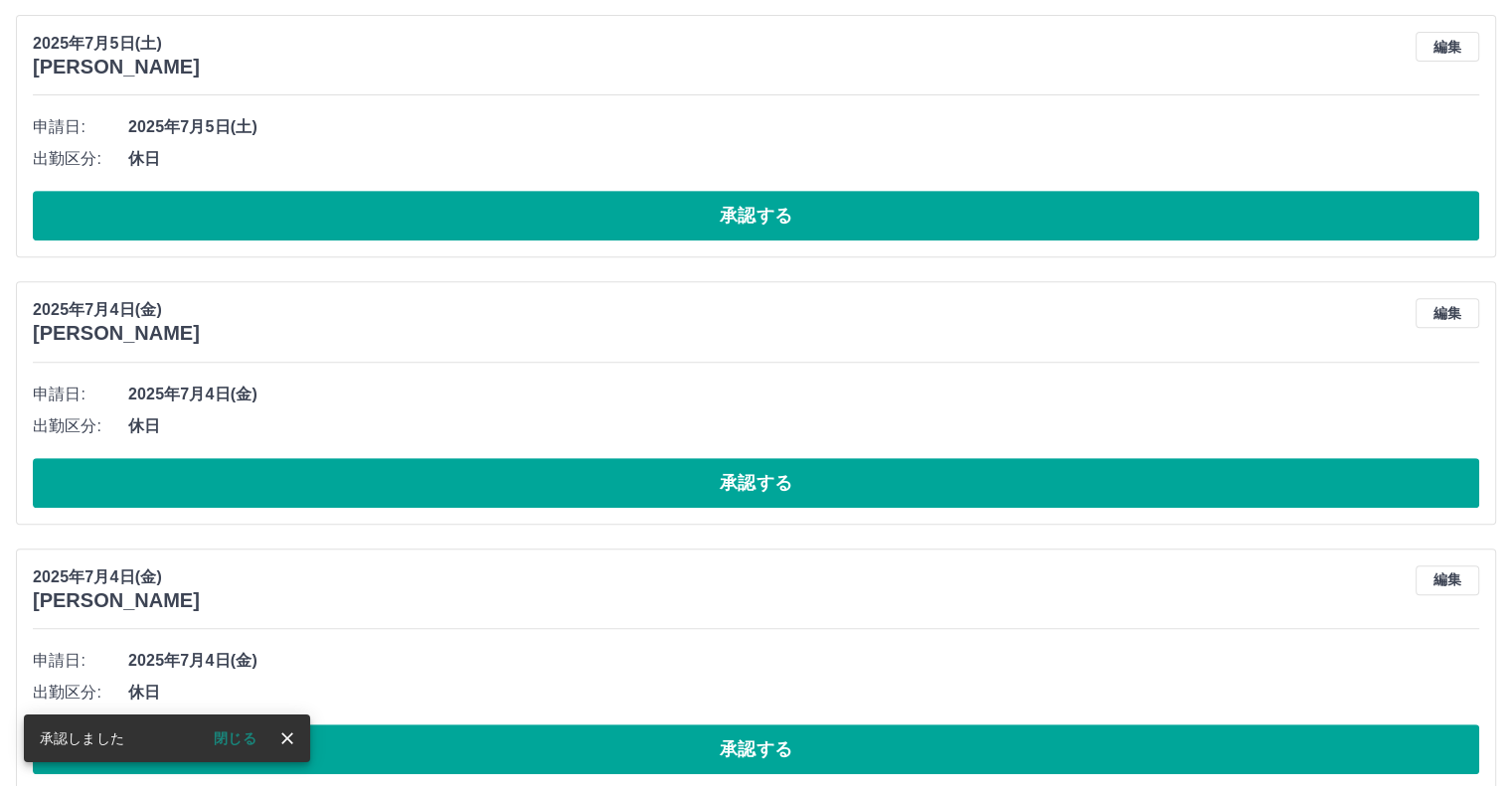 scroll, scrollTop: 795, scrollLeft: 0, axis: vertical 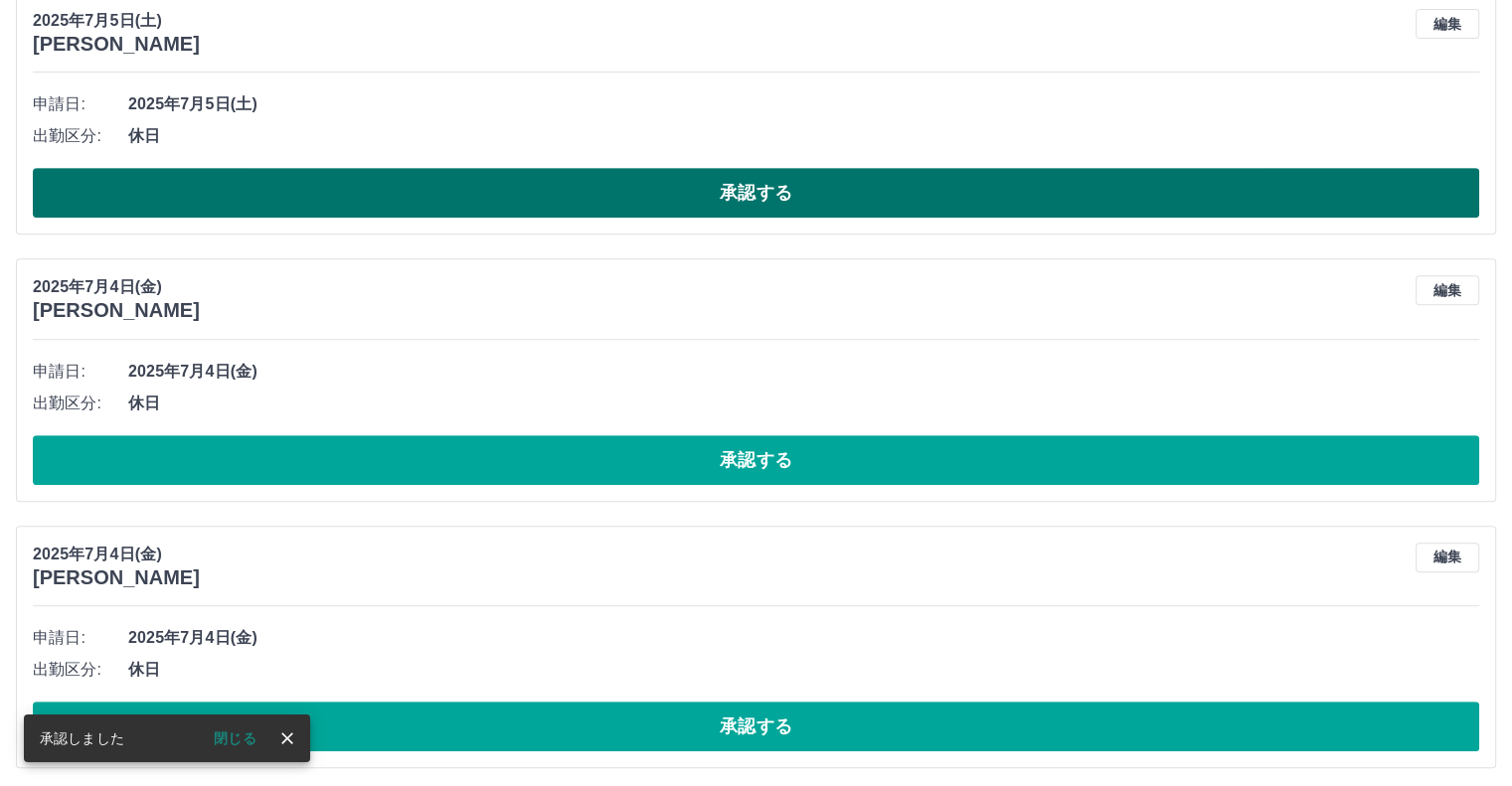 click on "承認する" at bounding box center (756, 193) 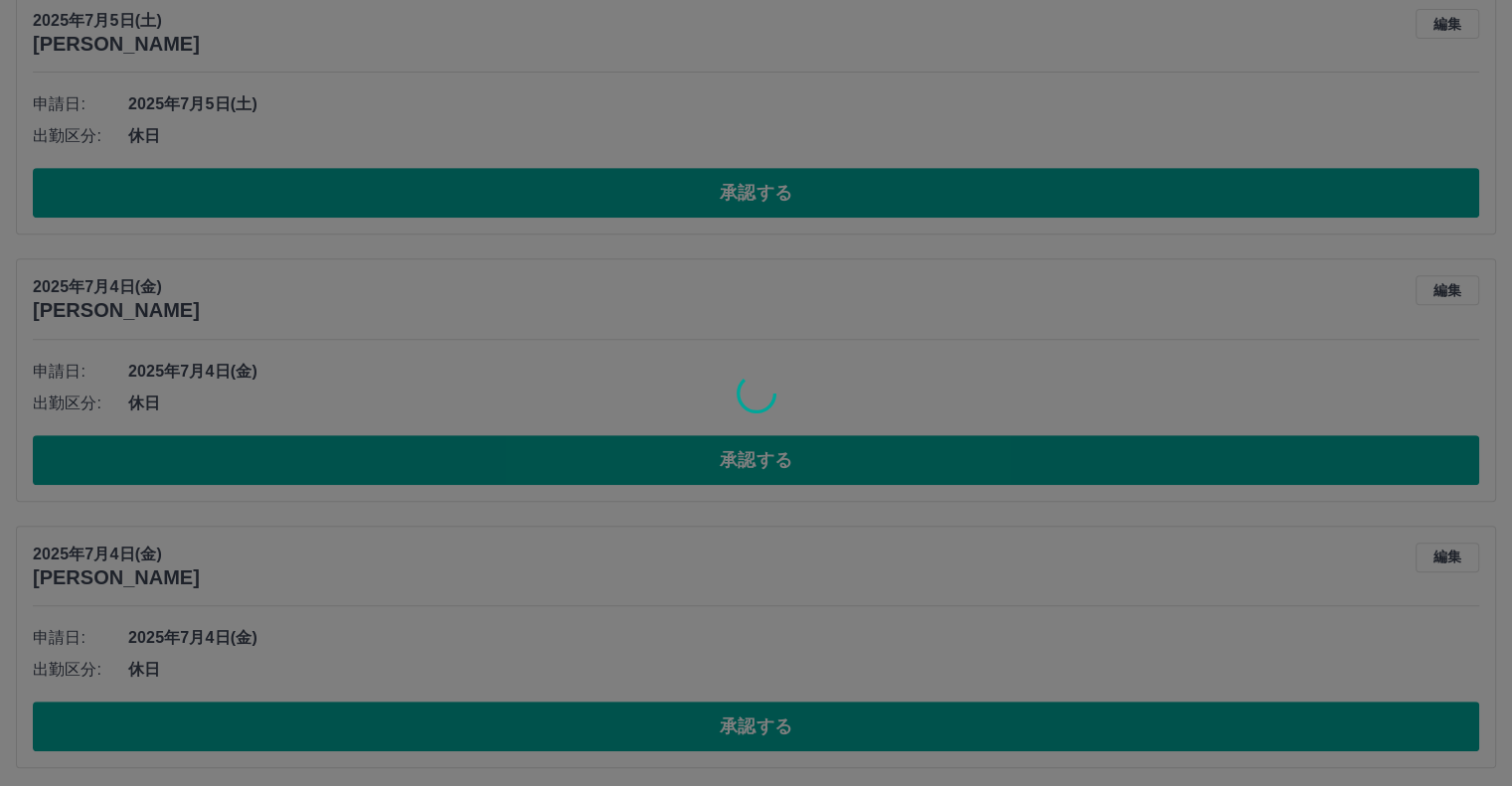 scroll, scrollTop: 529, scrollLeft: 0, axis: vertical 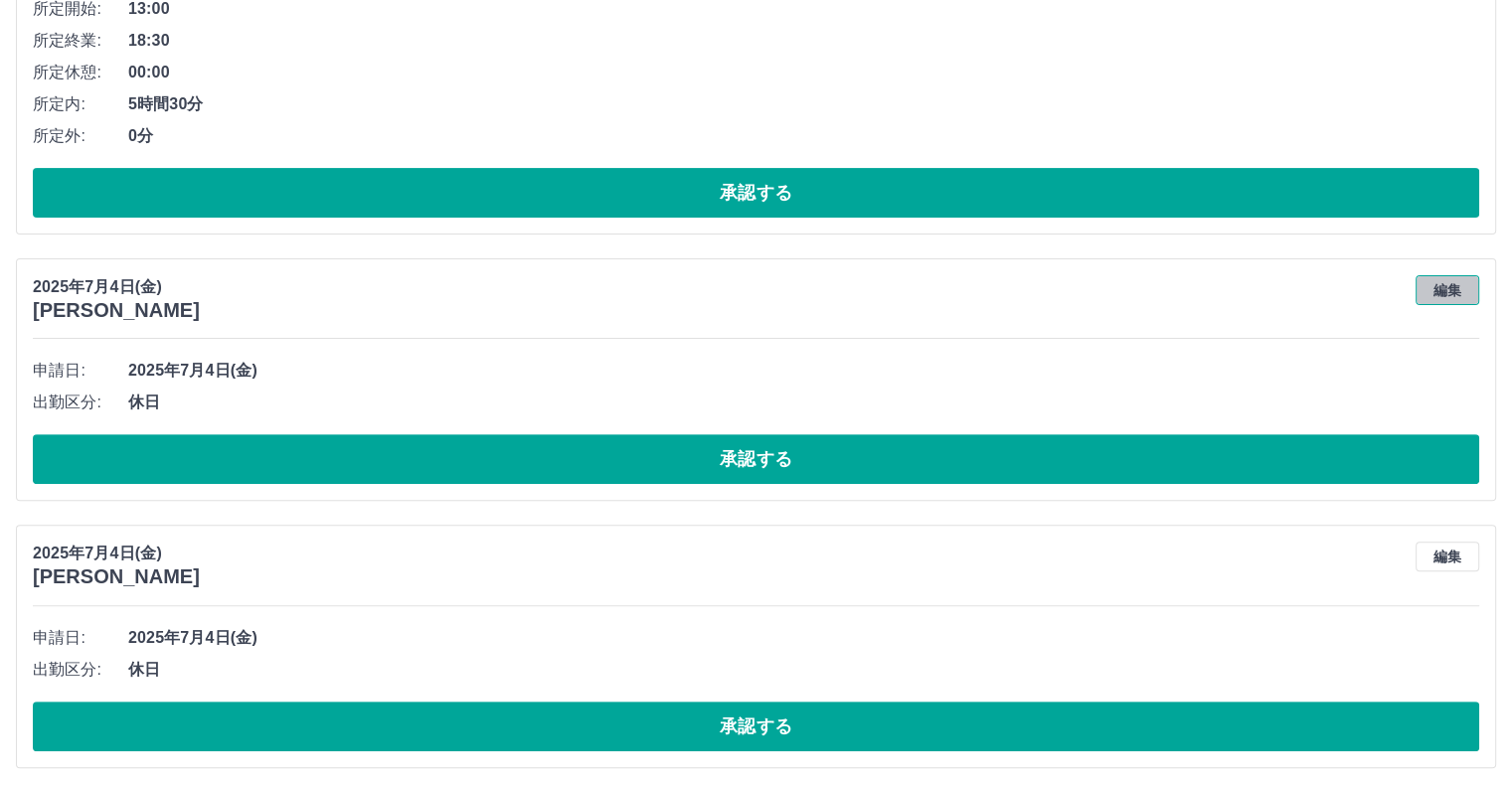 click on "編集" at bounding box center (1447, 290) 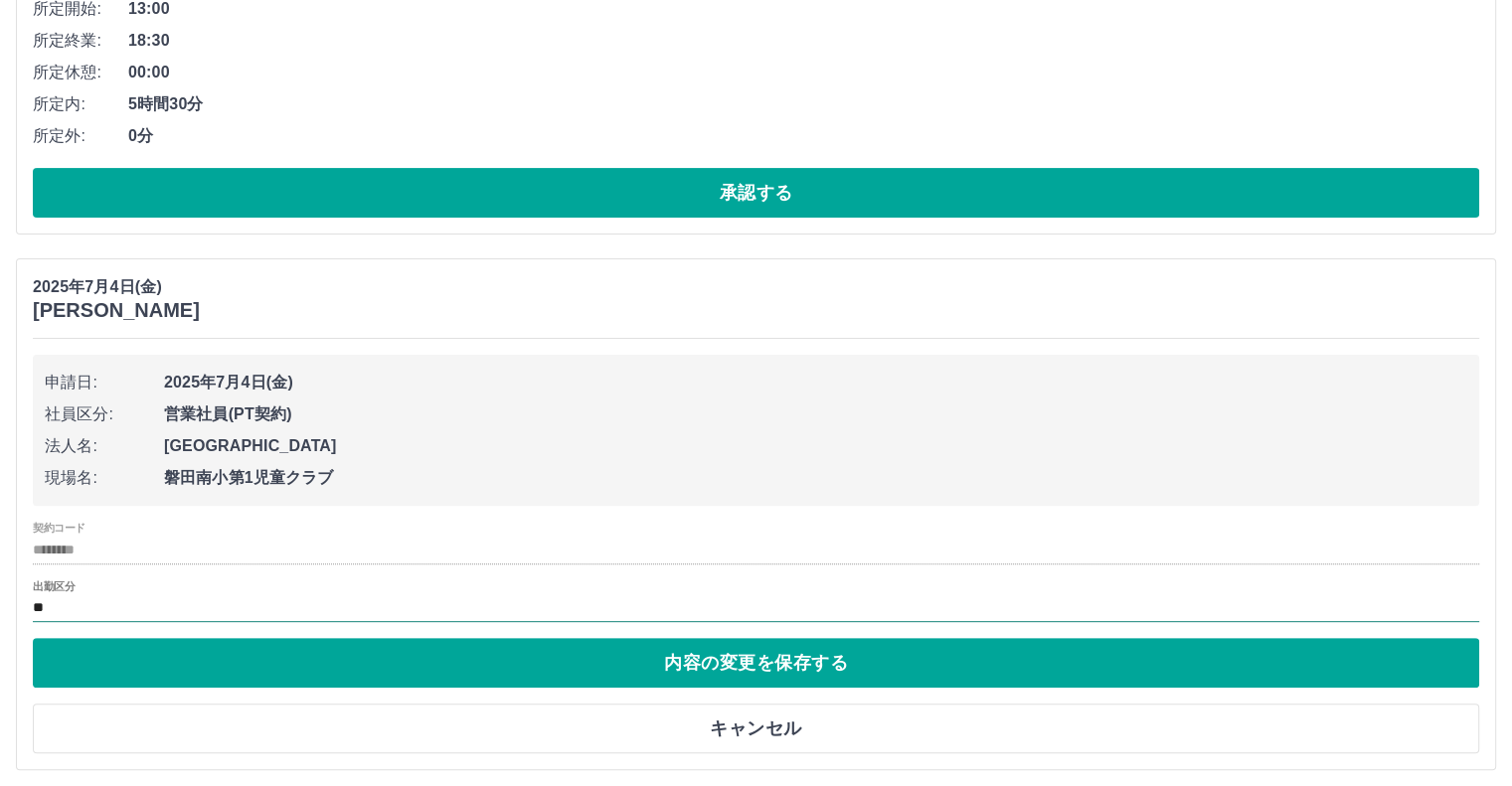 click on "**" at bounding box center [756, 608] 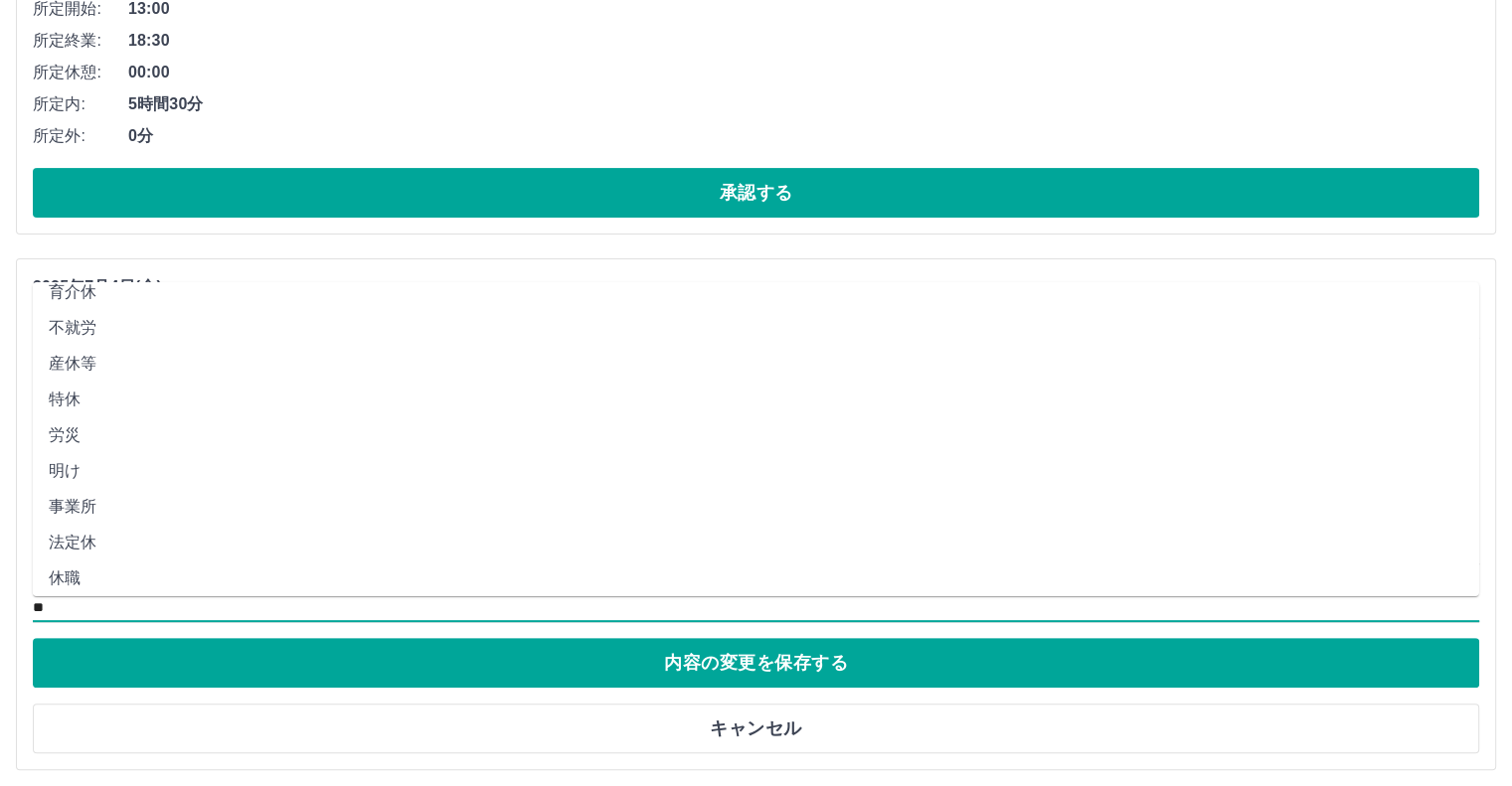 scroll, scrollTop: 345, scrollLeft: 0, axis: vertical 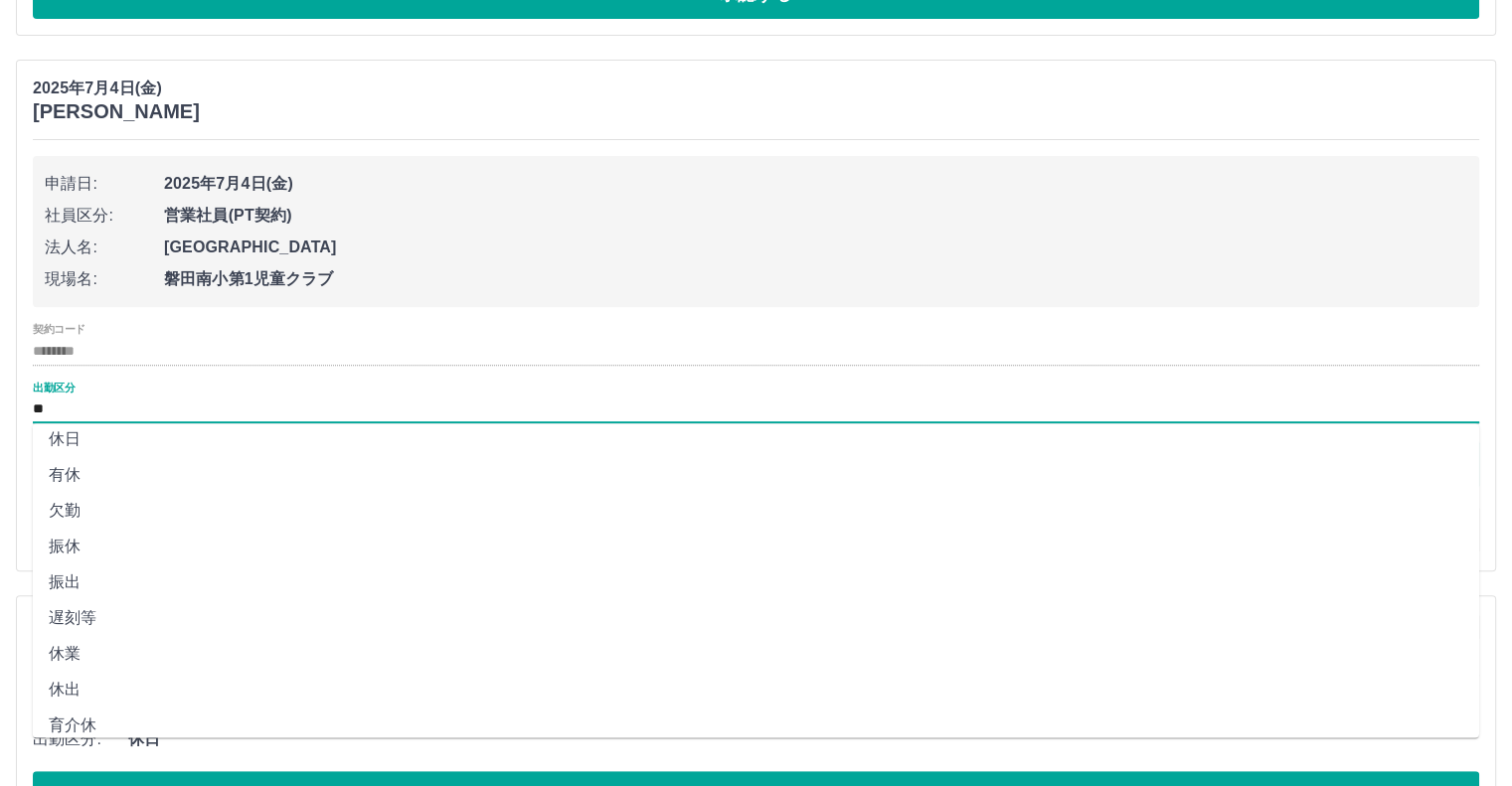 click on "振休" at bounding box center (756, 546) 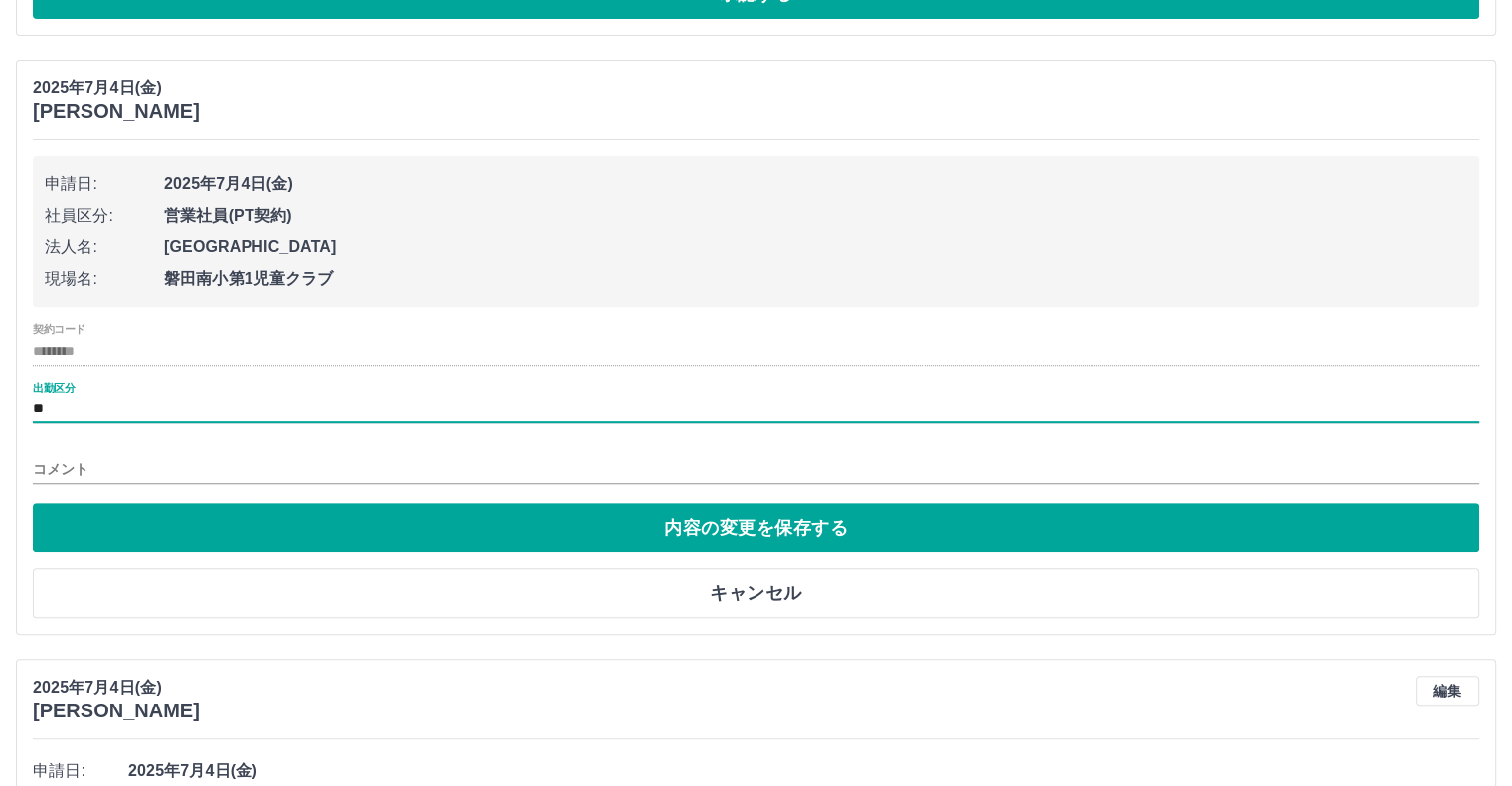 click on "コメント" at bounding box center [756, 469] 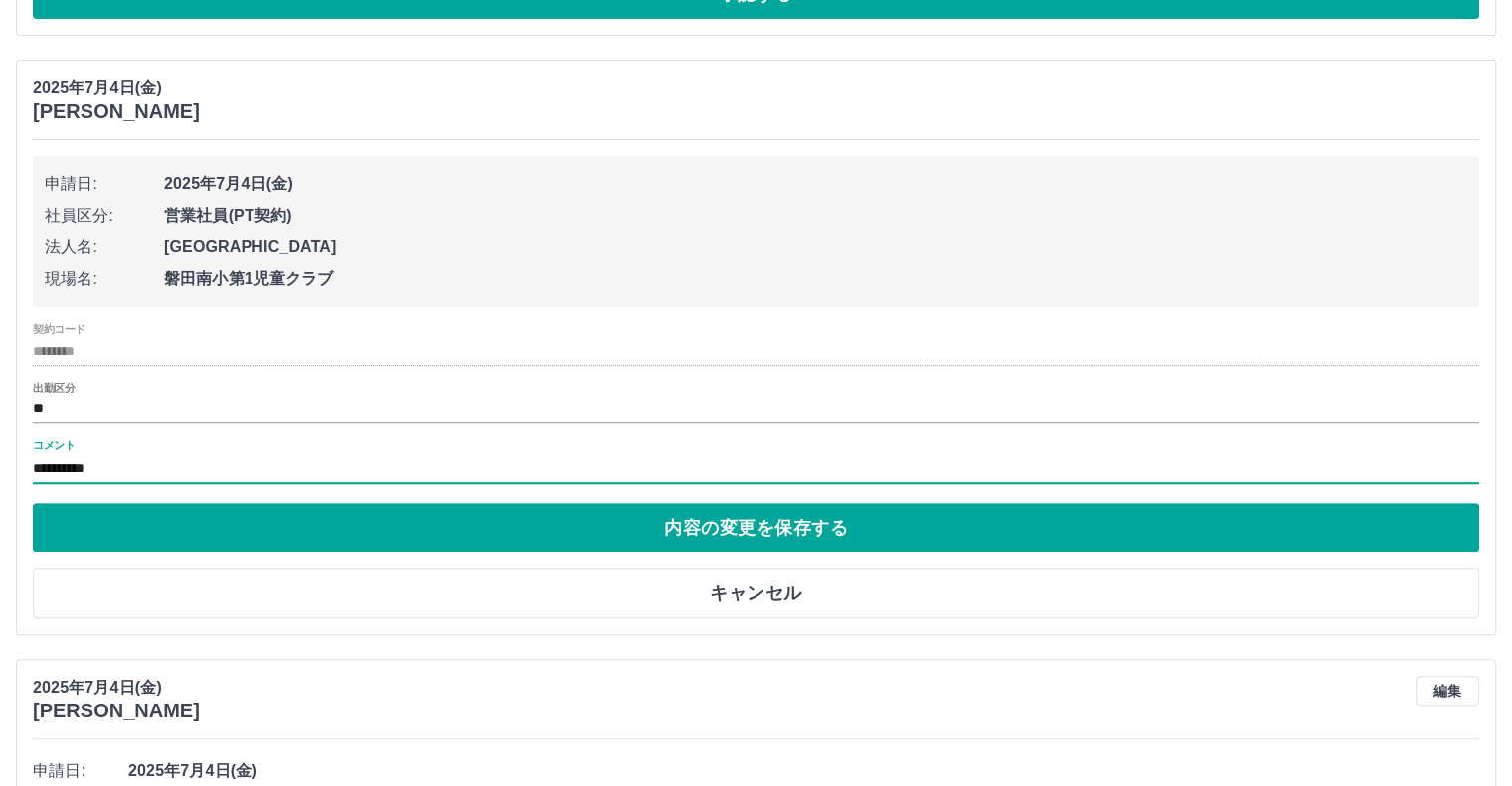 click on "**********" at bounding box center (756, 469) 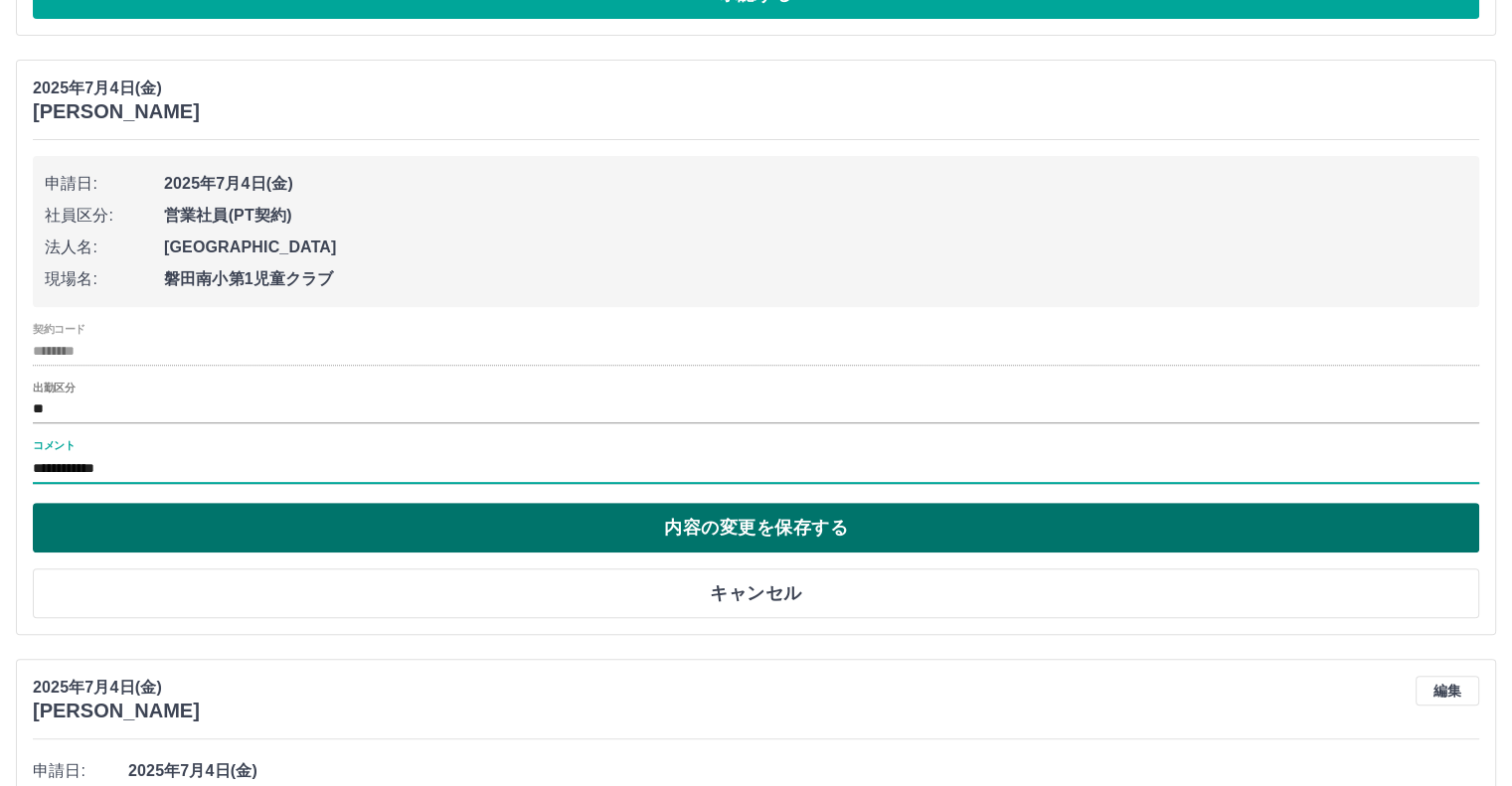 type on "**********" 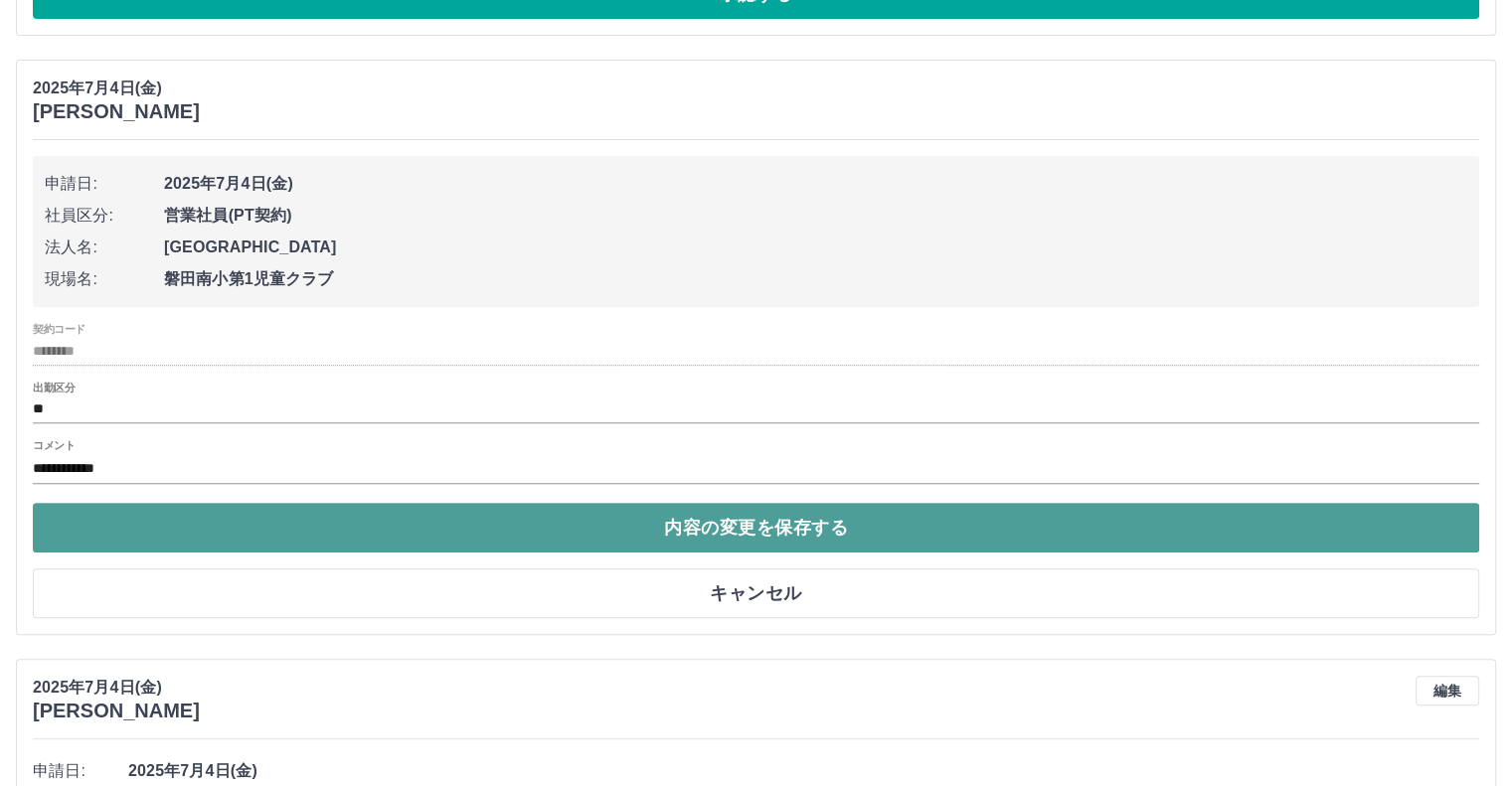 click on "内容の変更を保存する" at bounding box center [756, 528] 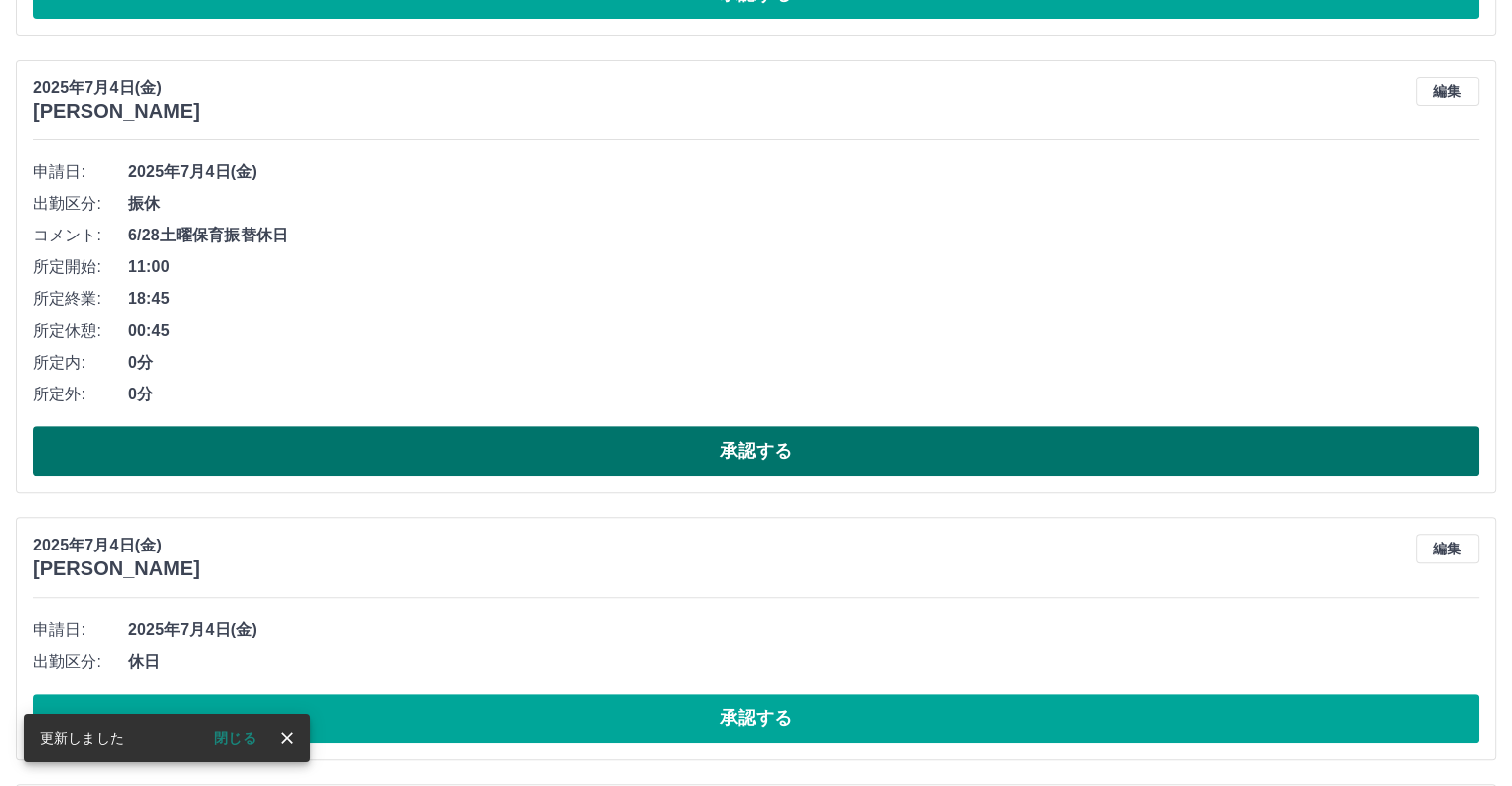 click on "承認する" at bounding box center [756, 451] 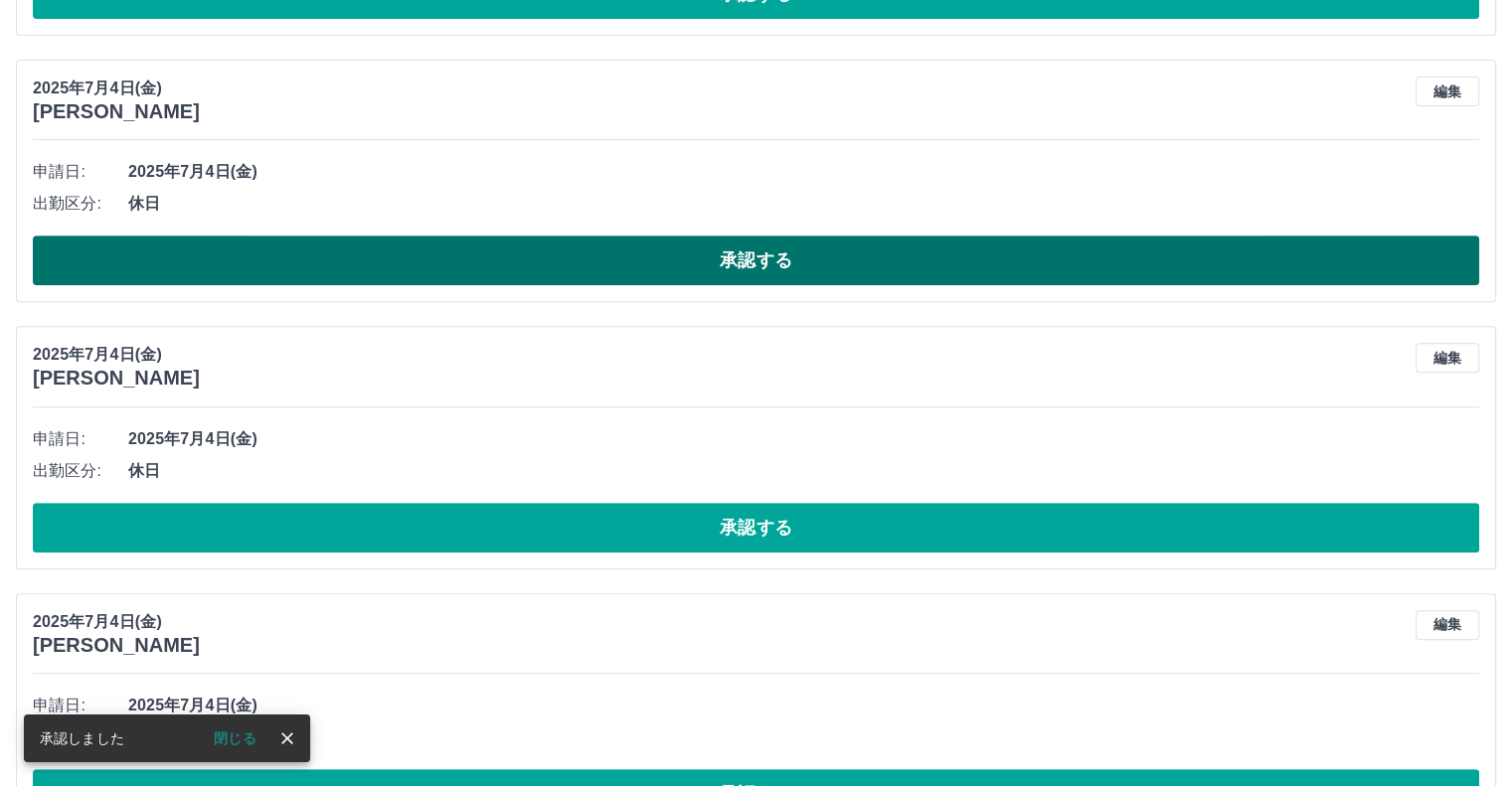 click on "承認する" at bounding box center [756, 260] 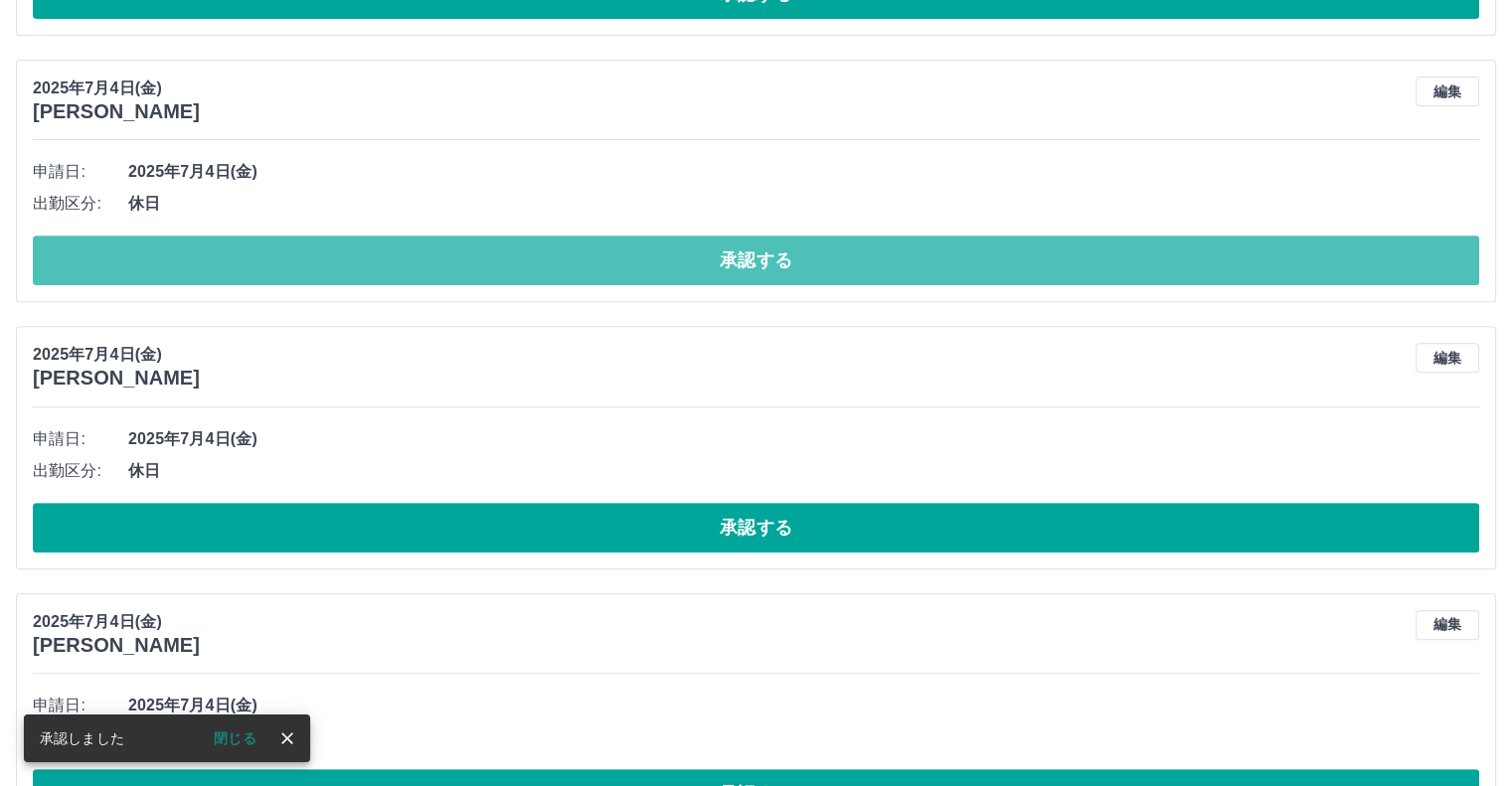 click on "承認する" at bounding box center [756, 260] 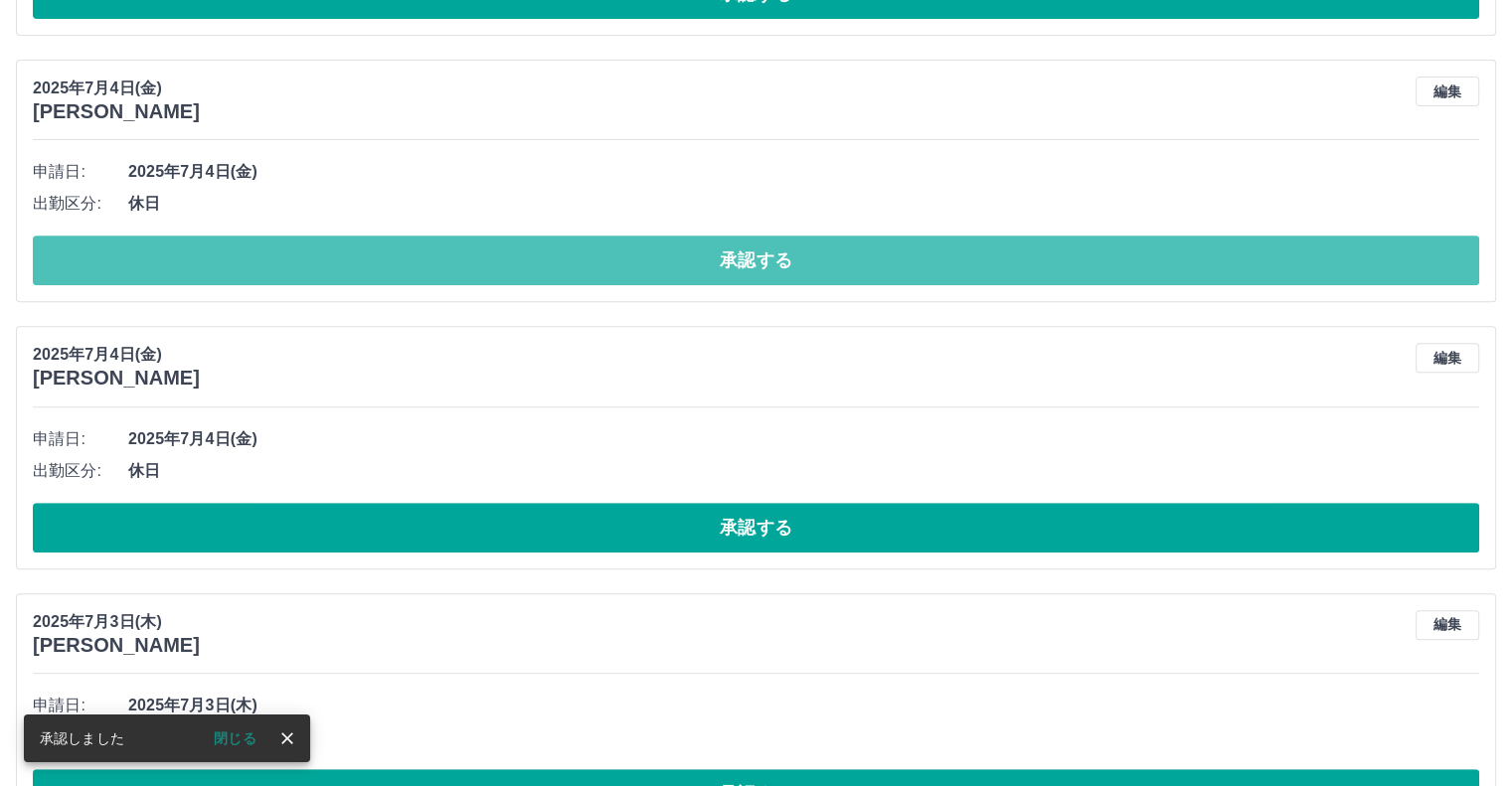 click on "承認する" at bounding box center [756, 260] 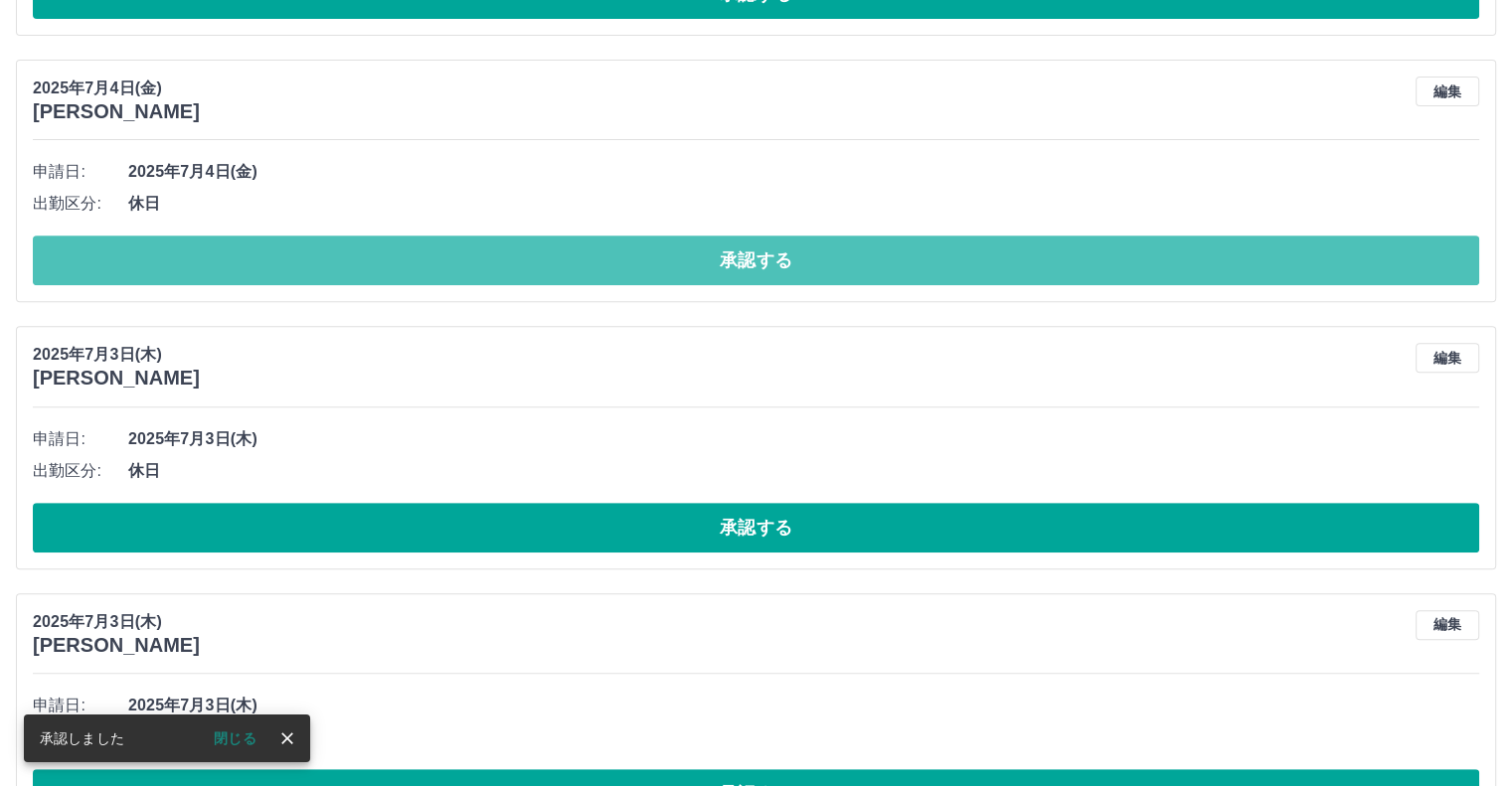 click on "承認する" at bounding box center [756, 260] 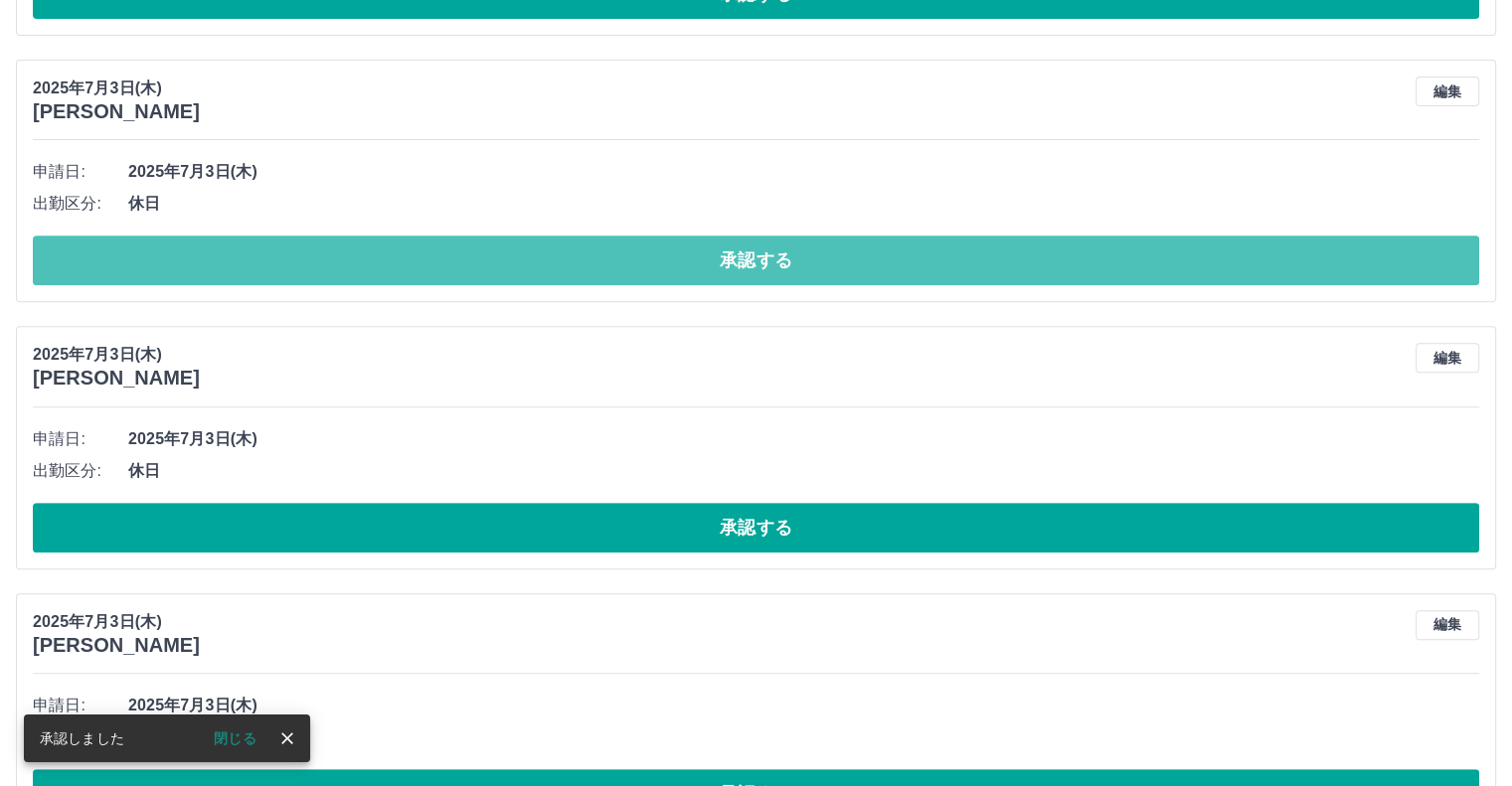 click on "承認する" at bounding box center (756, 260) 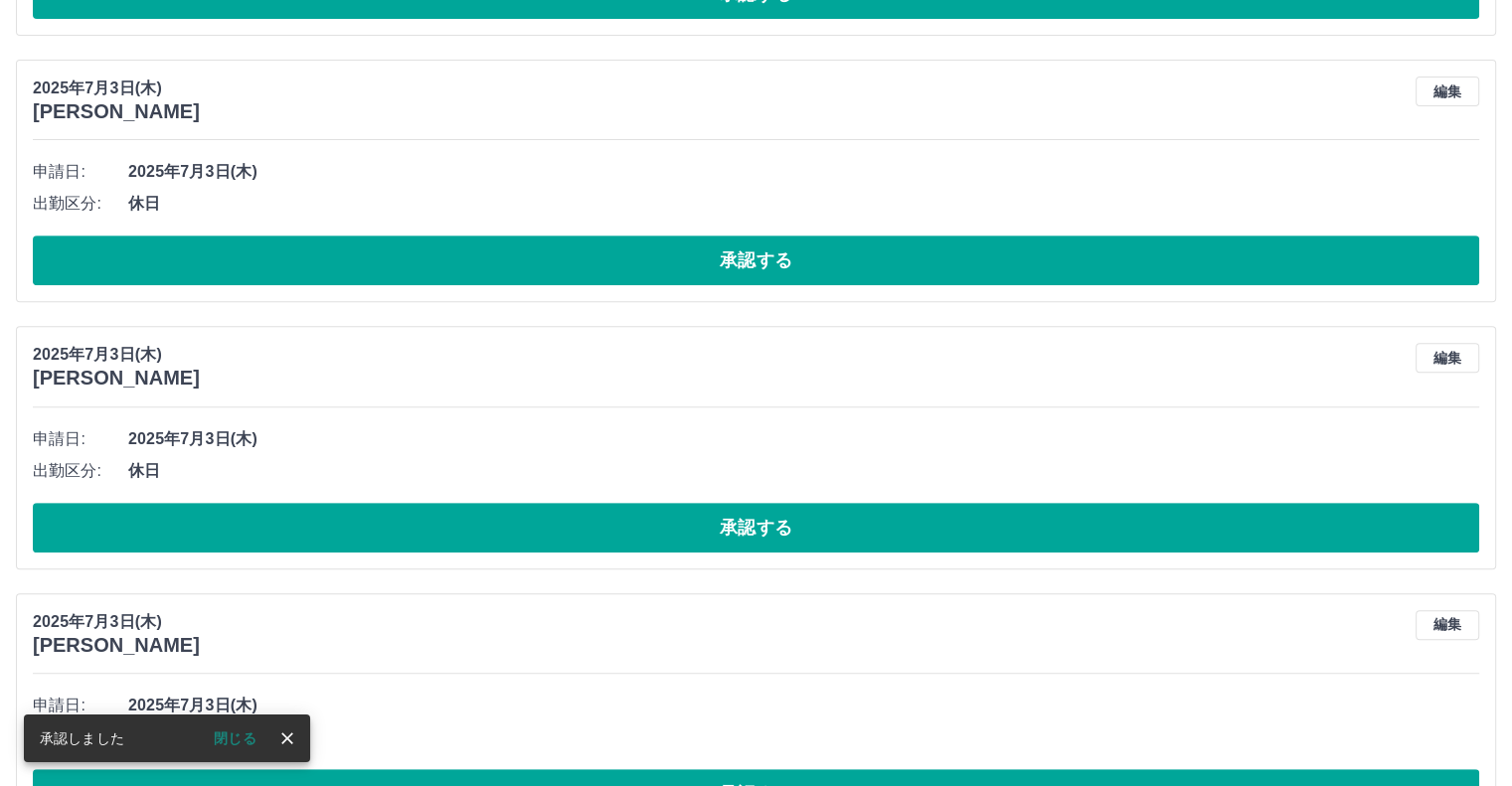 click on "承認する" at bounding box center (756, 260) 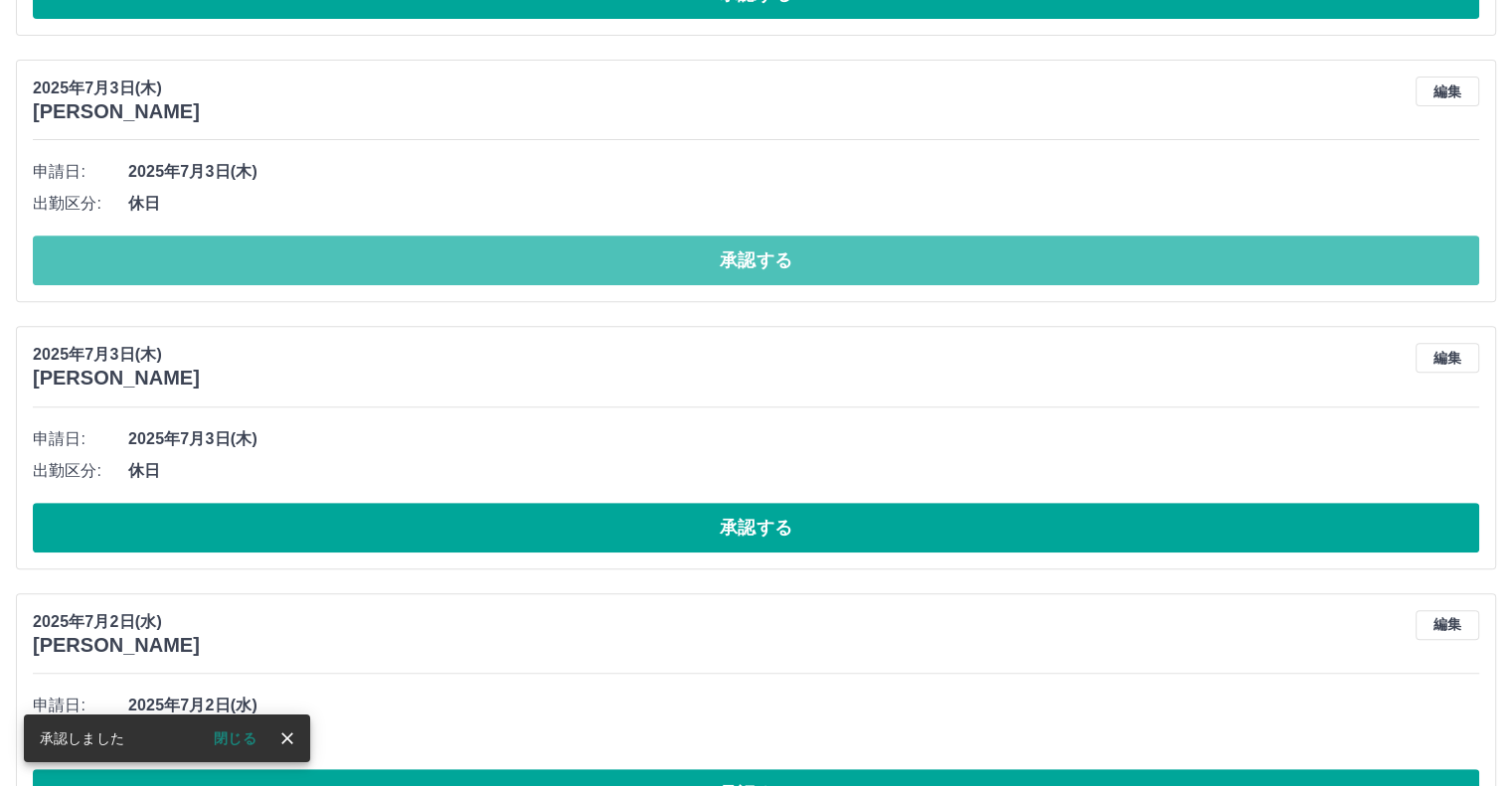 click on "承認する" at bounding box center [756, 260] 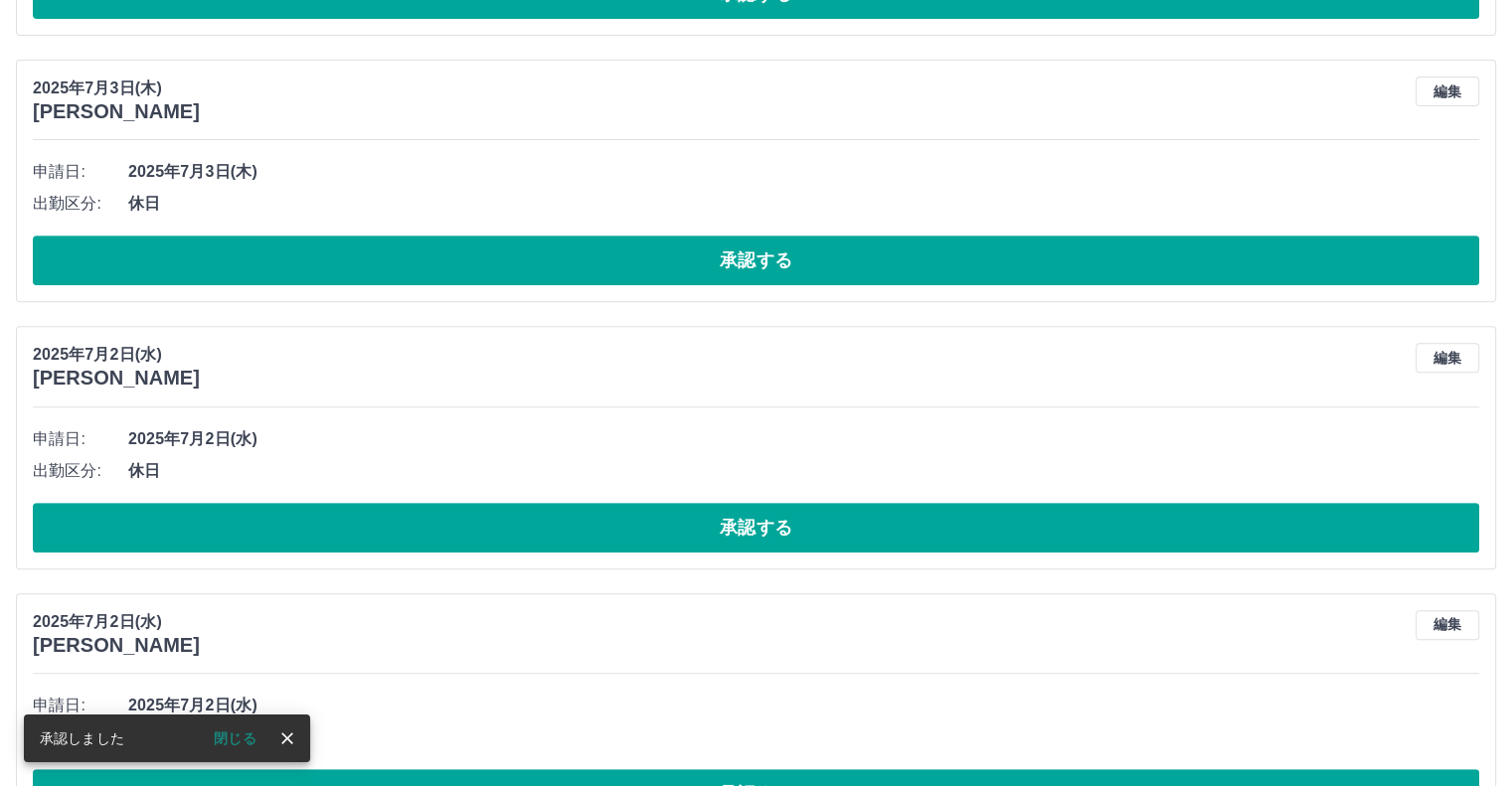 click on "承認する" at bounding box center [756, 260] 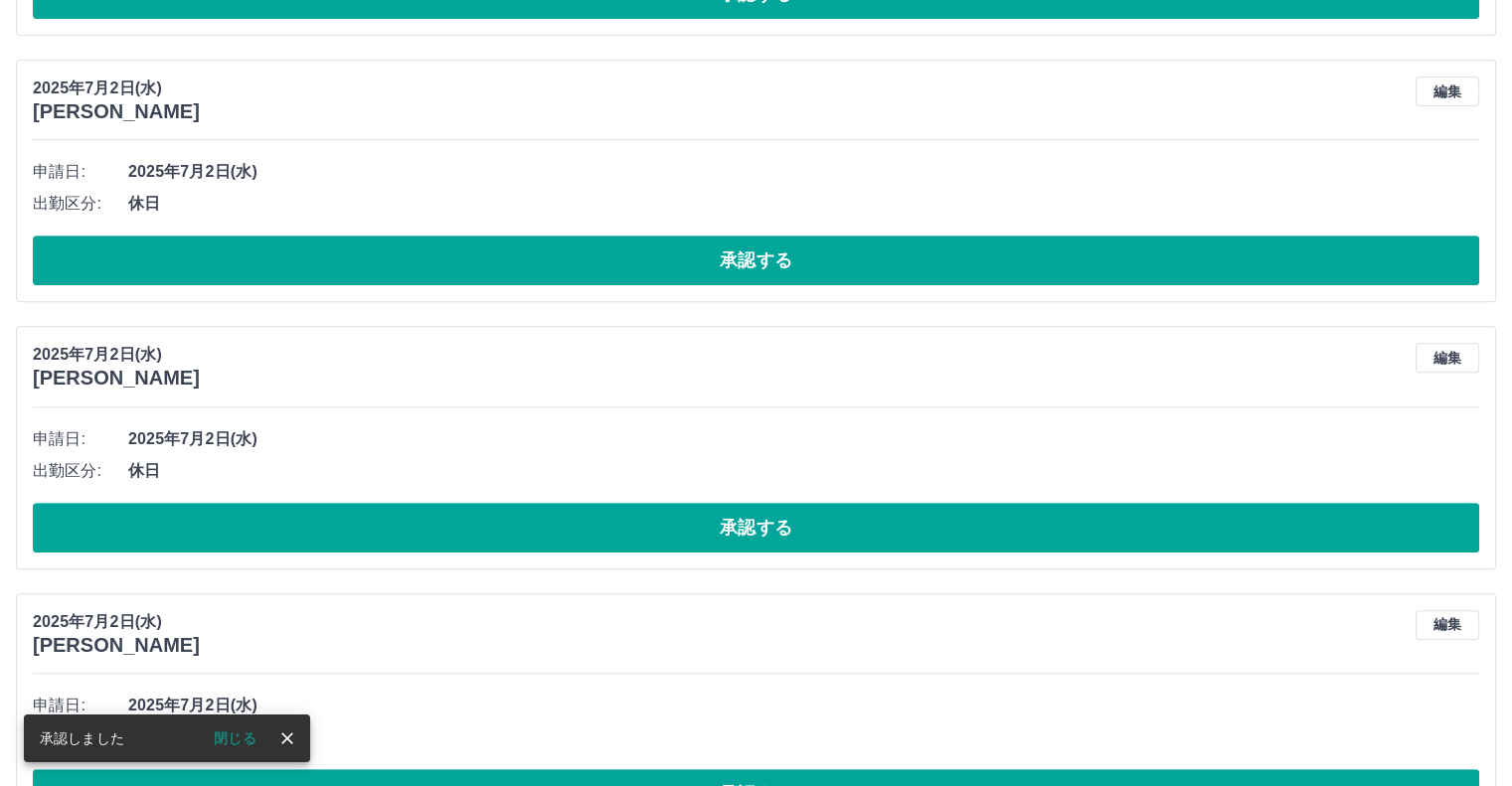click on "承認する" at bounding box center (756, 260) 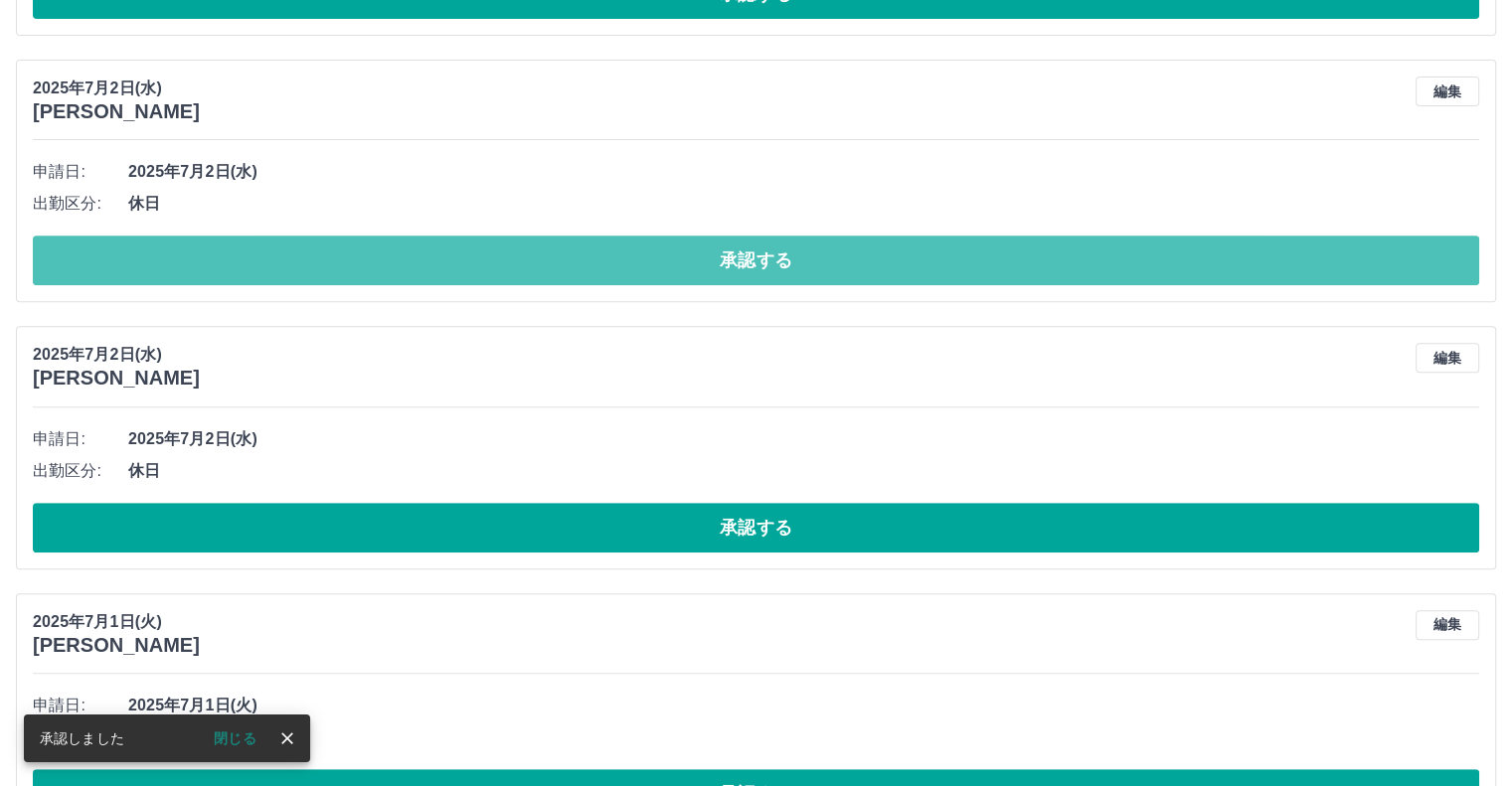 click on "承認する" at bounding box center (756, 260) 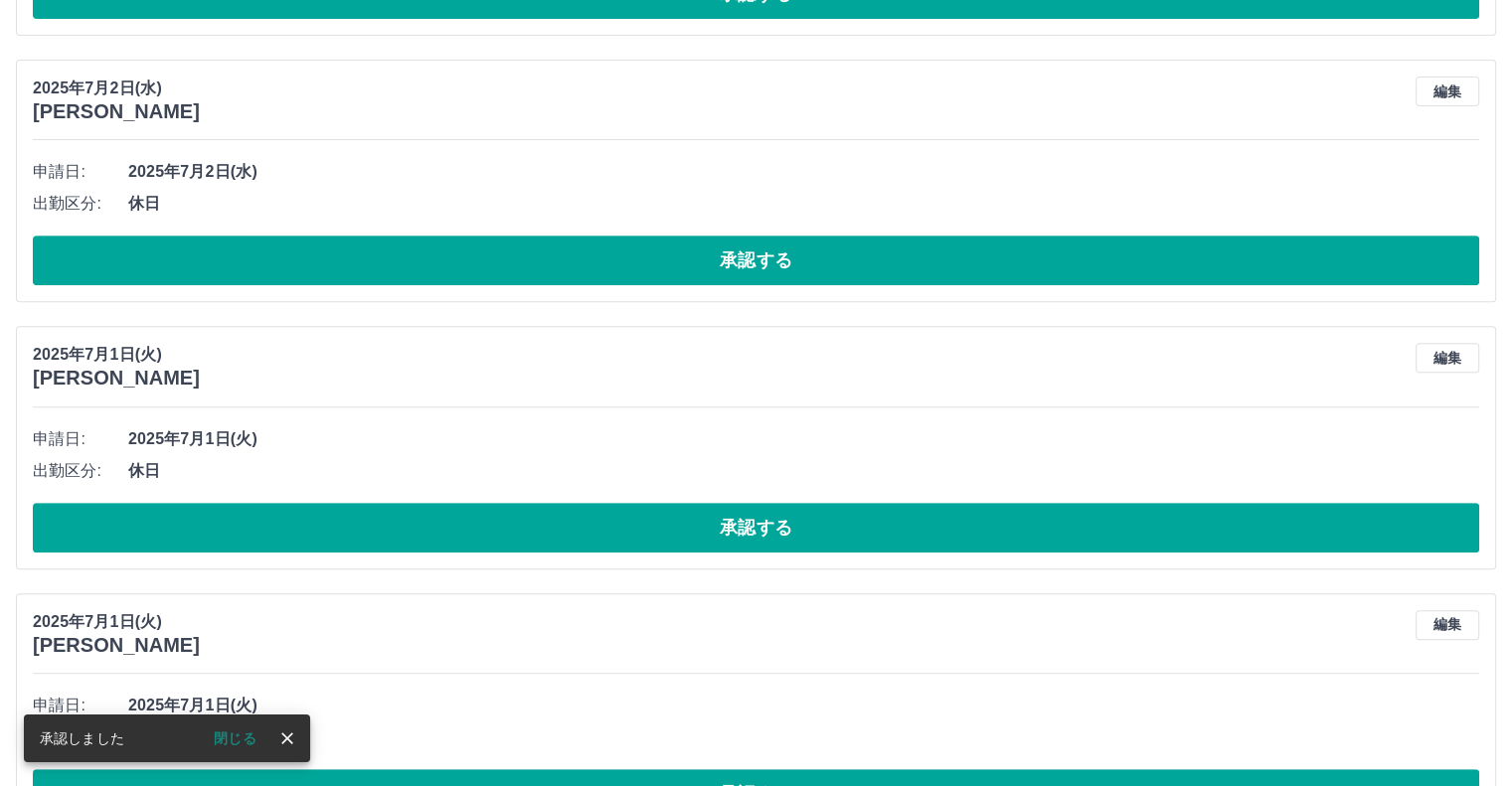 click on "承認する" at bounding box center (756, 260) 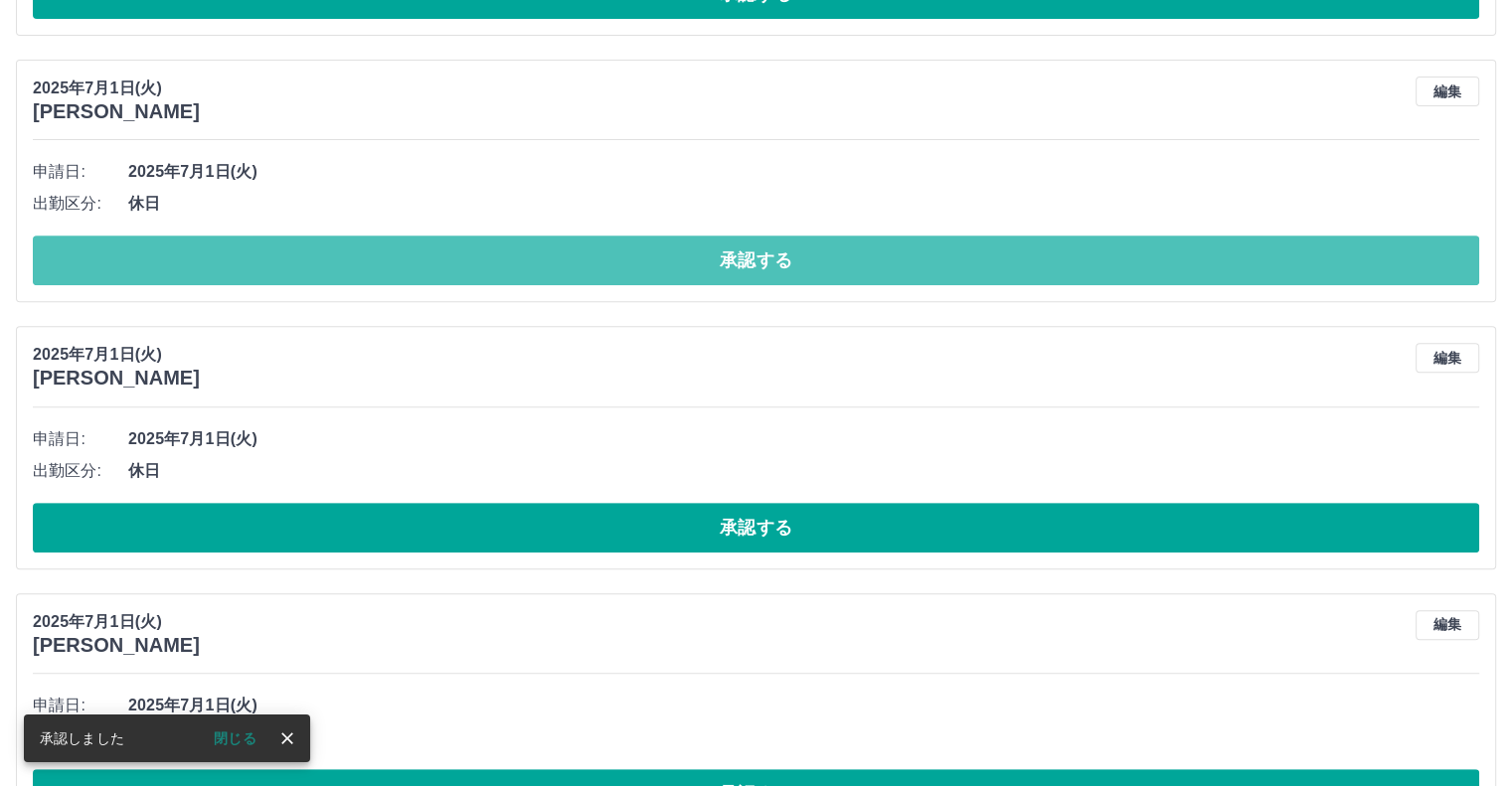 click on "承認する" at bounding box center [756, 260] 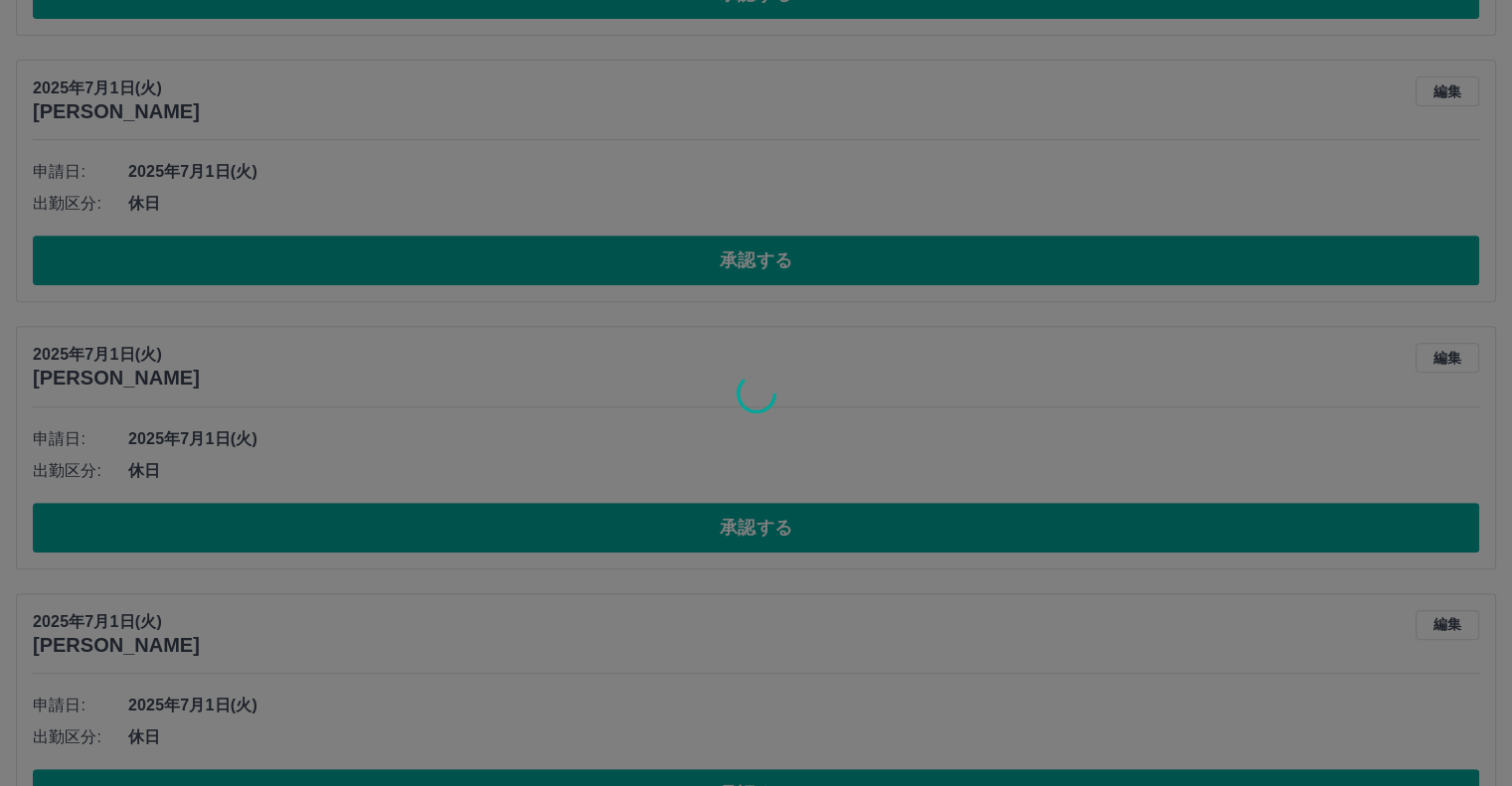 scroll, scrollTop: 533, scrollLeft: 0, axis: vertical 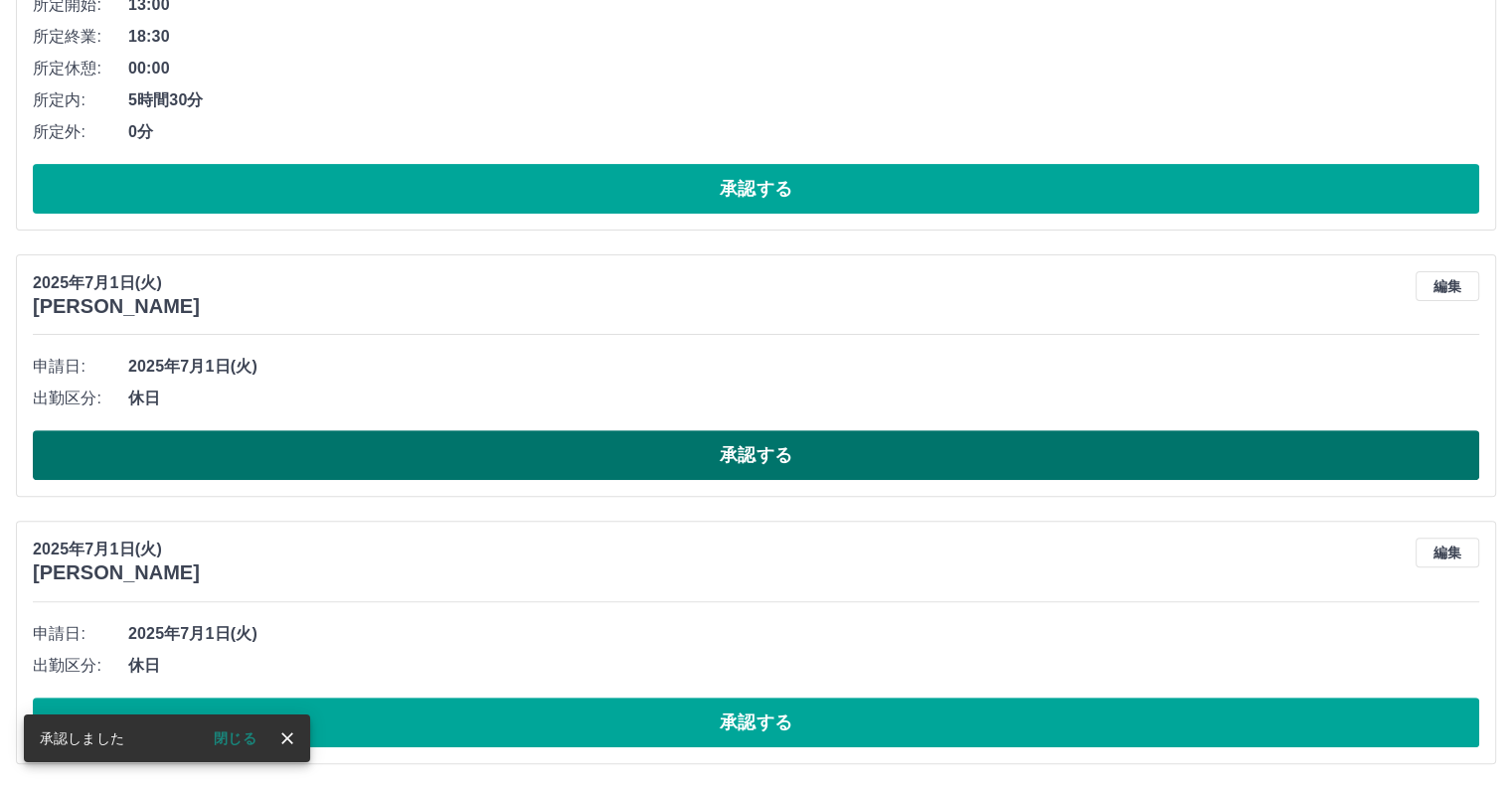click on "承認する" at bounding box center [756, 455] 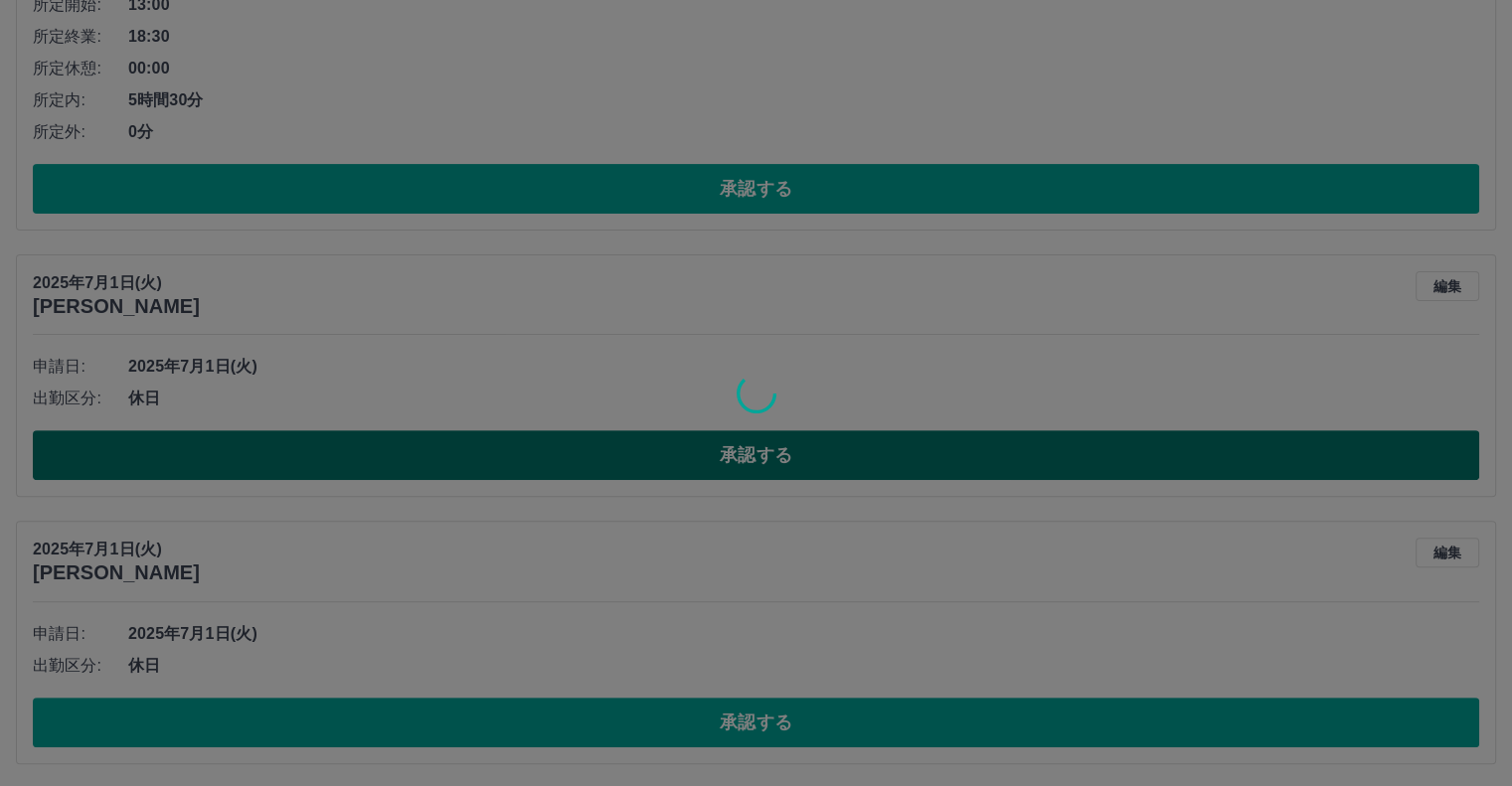 scroll, scrollTop: 267, scrollLeft: 0, axis: vertical 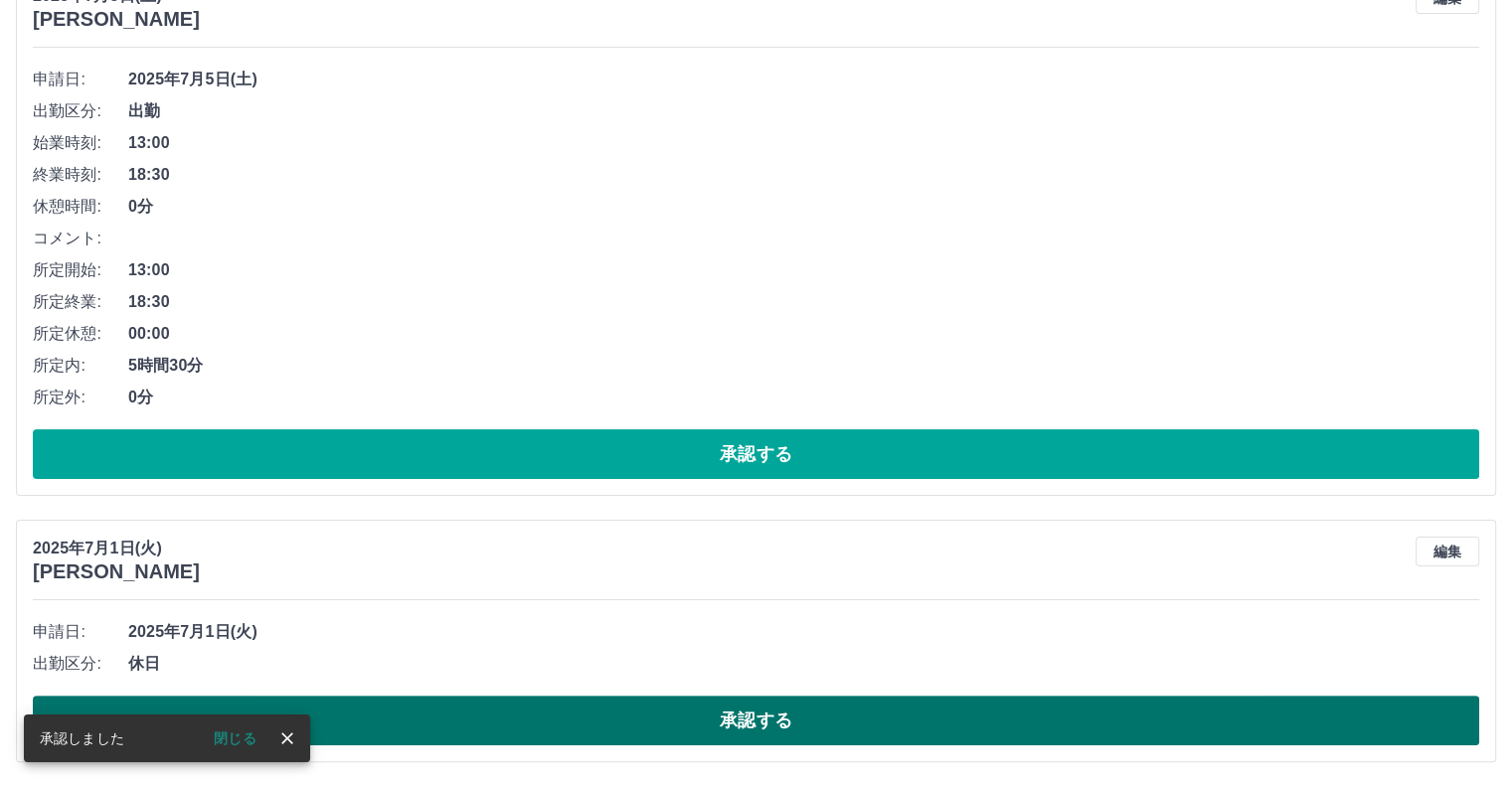 click on "承認する" at bounding box center (756, 720) 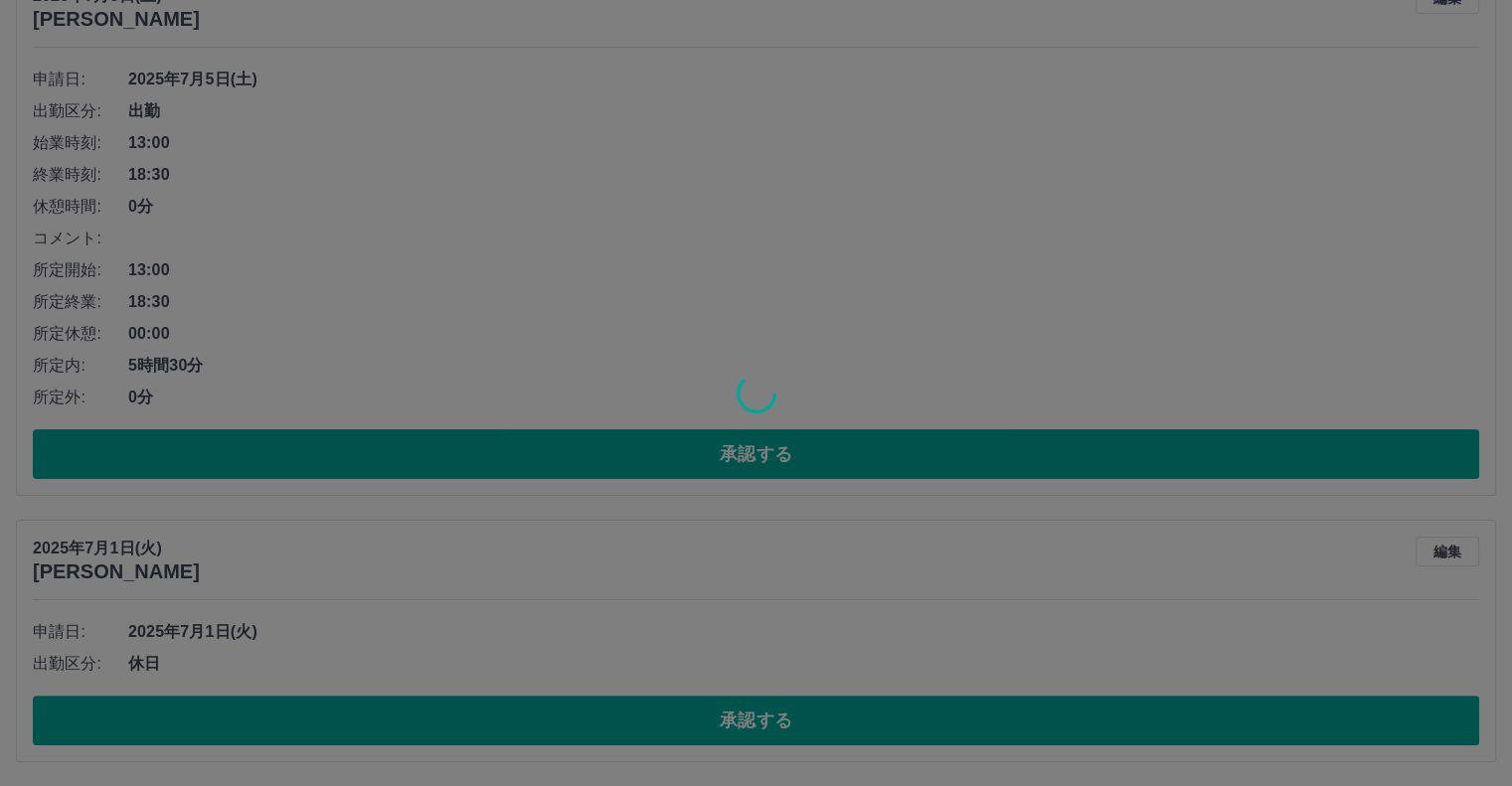 scroll, scrollTop: 1, scrollLeft: 0, axis: vertical 